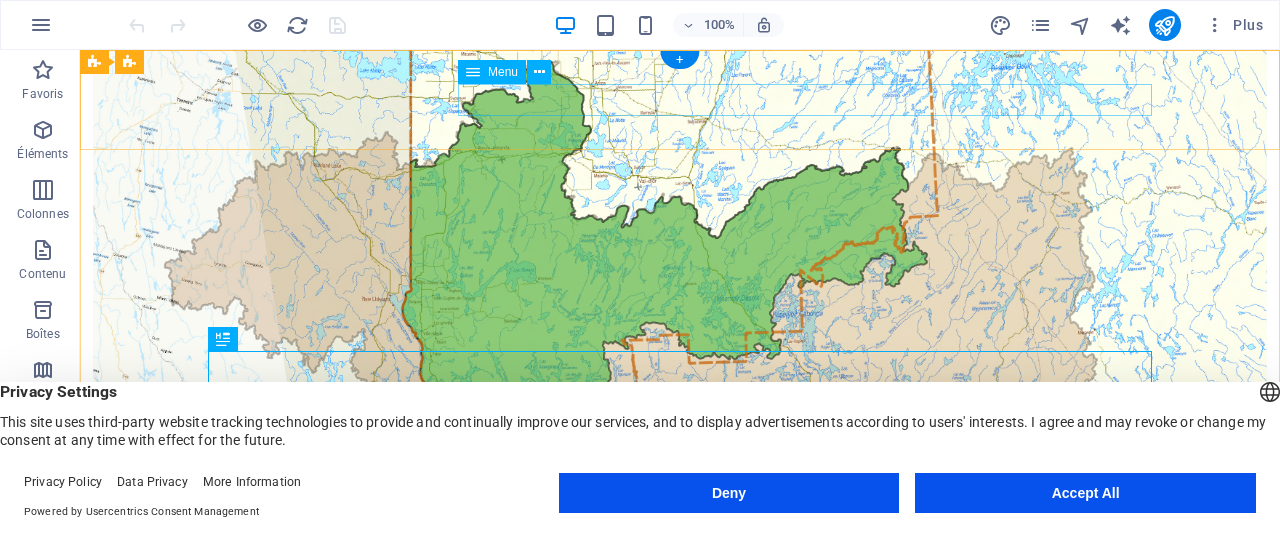 scroll, scrollTop: 0, scrollLeft: 0, axis: both 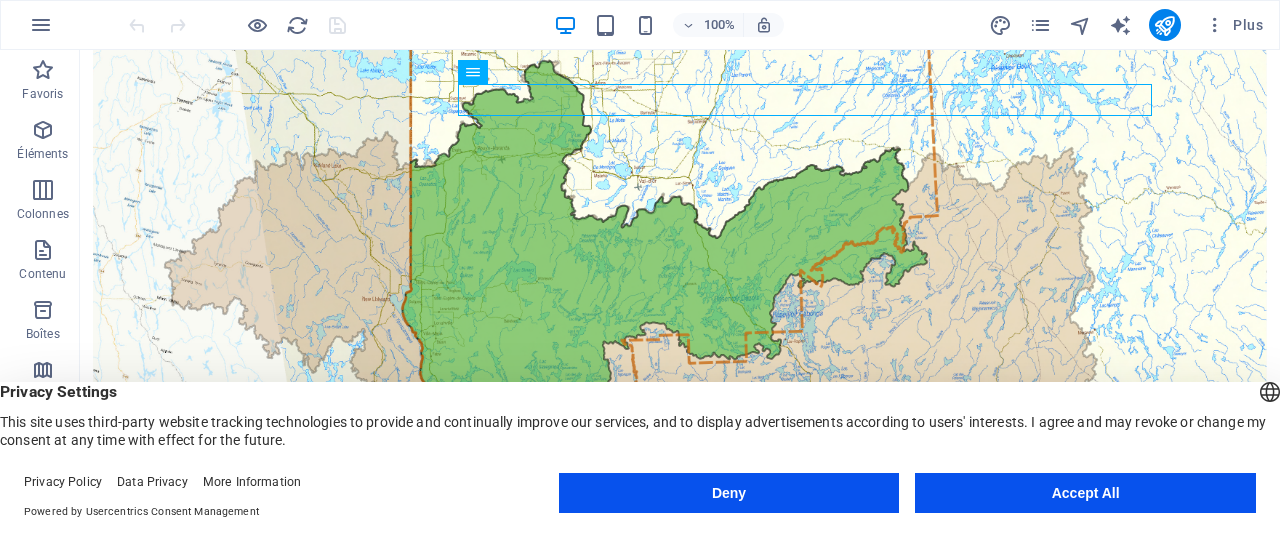 click on "Accept All" at bounding box center [1085, 493] 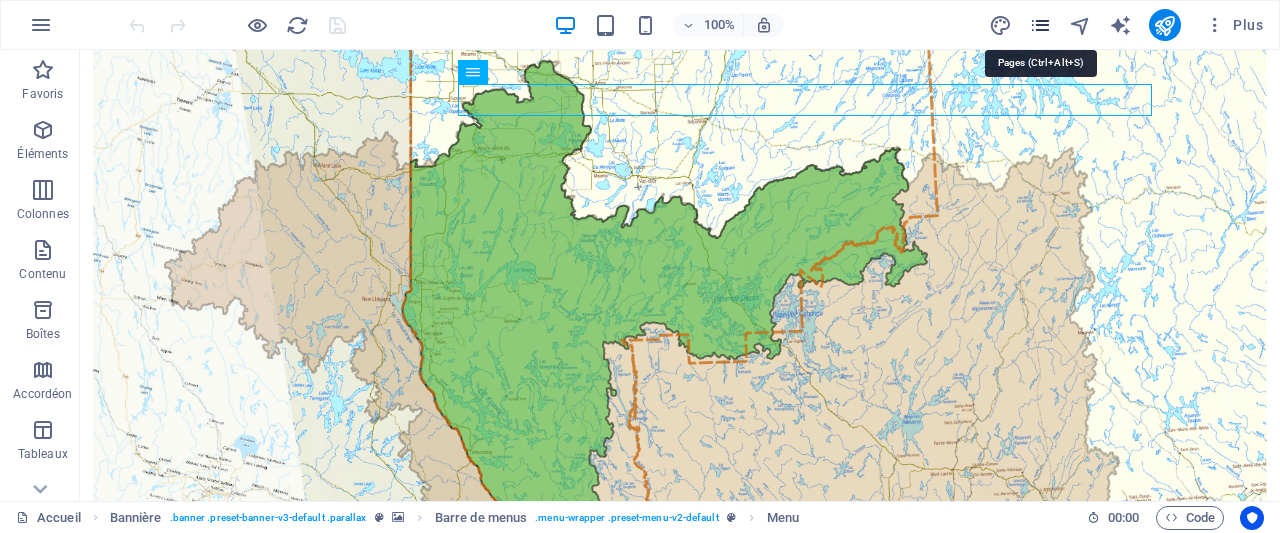 click at bounding box center [1040, 25] 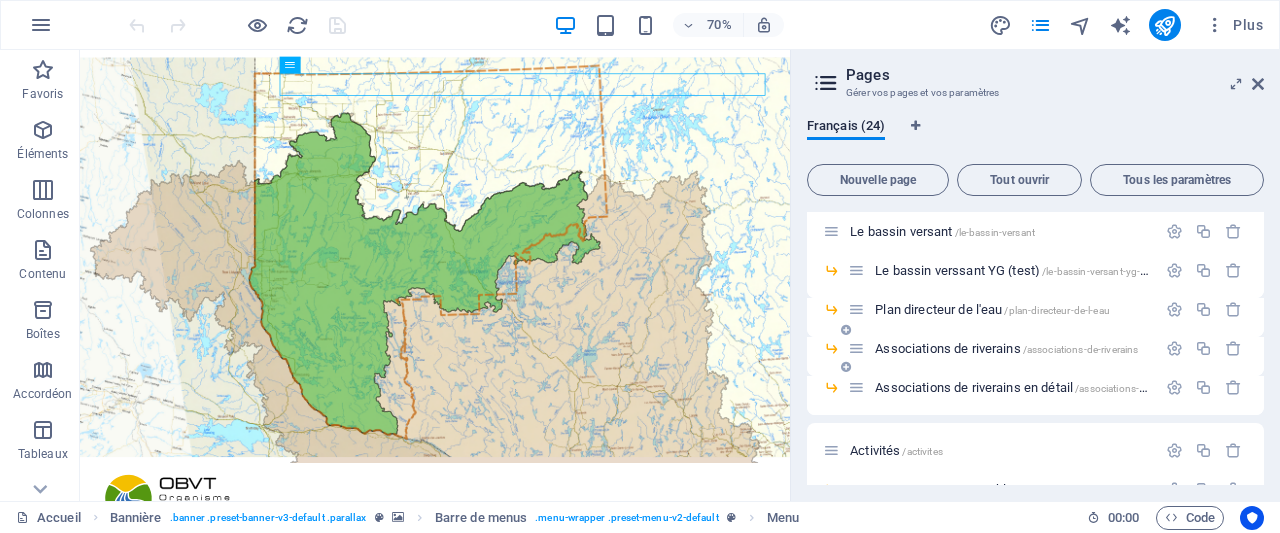 scroll, scrollTop: 542, scrollLeft: 0, axis: vertical 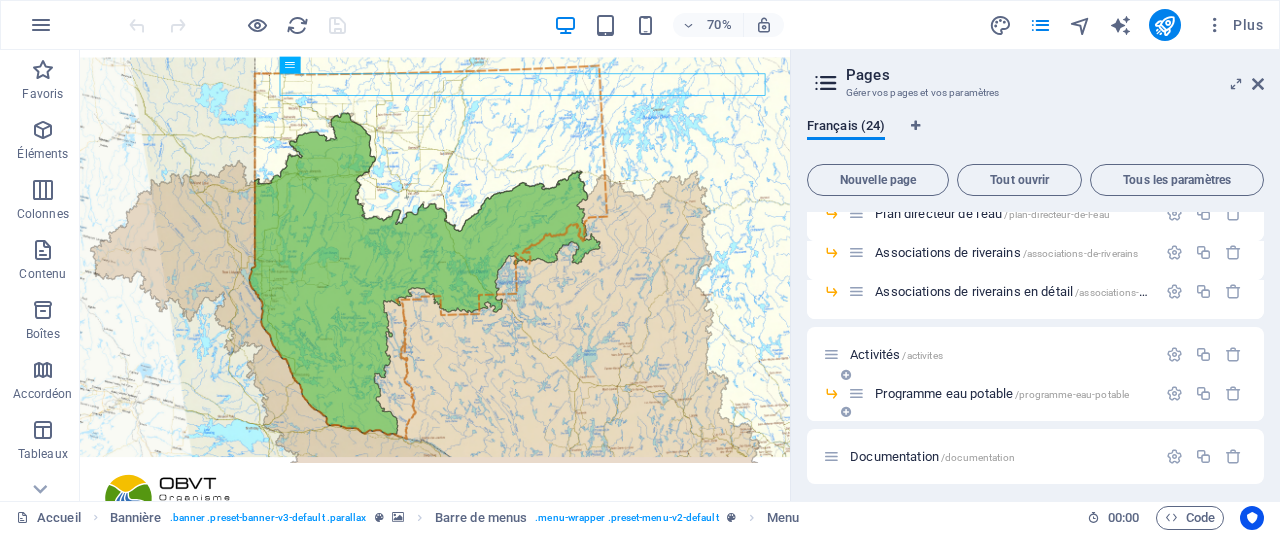 click on "Programme eau potable /programme-eau-potable" at bounding box center [1002, 393] 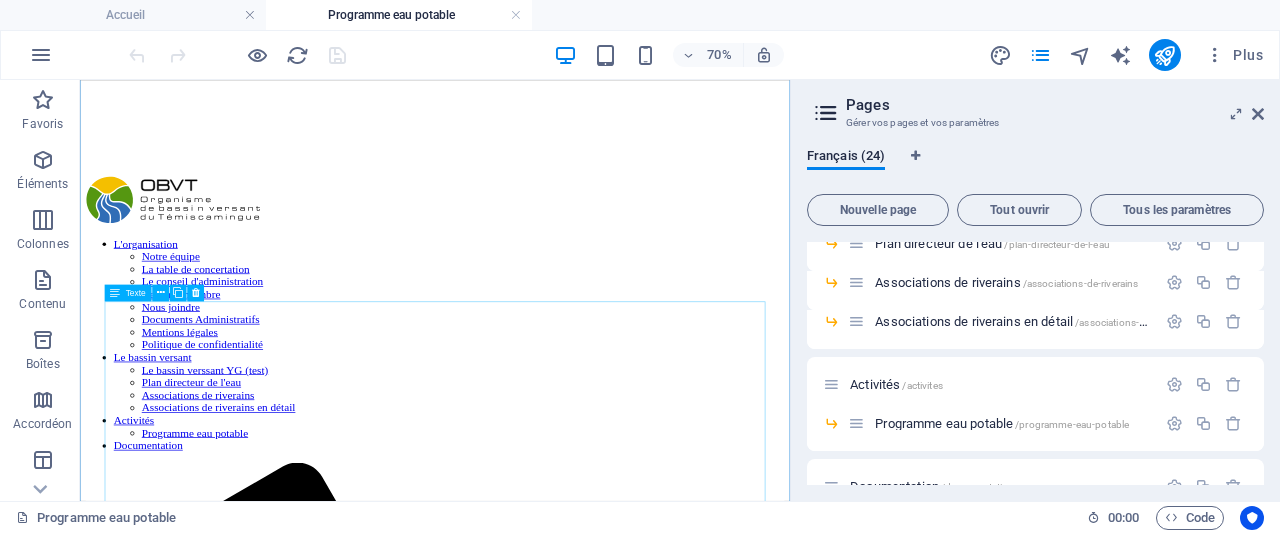 scroll, scrollTop: 519, scrollLeft: 0, axis: vertical 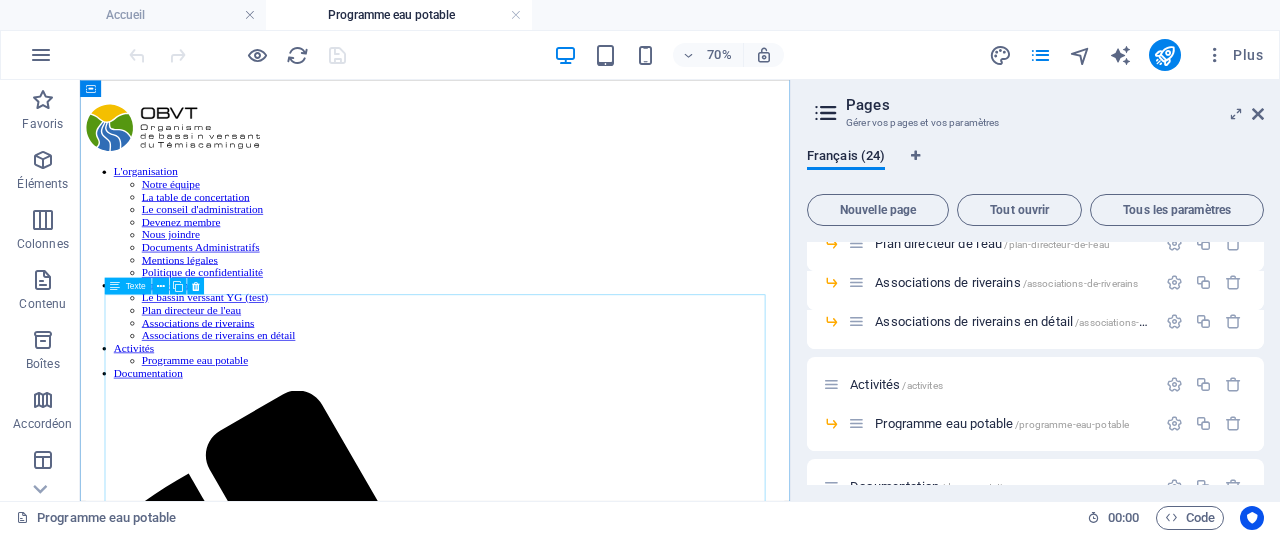 click on "Certaines conditions s’appliquent pour bénéficier de ce forfait exclusif: 💧Le prélèvement doit être réalisée sur le territoire desservi par l’OBVAJ et l’OBVT. Territoire desservi par l’OBVAJ Territoire desservi par l’OBVT 💧Vous devez consentir à ce que: le CISSSAT, l’OBVT et l’OBVAJ conservent vos coordonnées; le laboratoire H2Lab transmette les résultats au CISSSAT; le CISSSAT vous contacte en cas de dépassement de normes dans les résultats d’échantillonnage; le CISSSAT conserve les résultats des analyses incluant vos coordonnées ainsi que celles de l’échantillon; les résultats soient inscrits dans une banque de données anonymisées qui pourra être utilisée par les partenaires du projet (CISSSAT, l’OBVT et l’OBVAJ); le CISSSAT partage la banque de données anonymisées aux établissements d’enseignement, aux organismes à vocation environnementale, aux différents ministères fédéraux ou provinciaux et aux municipalités." at bounding box center [587, 2793] 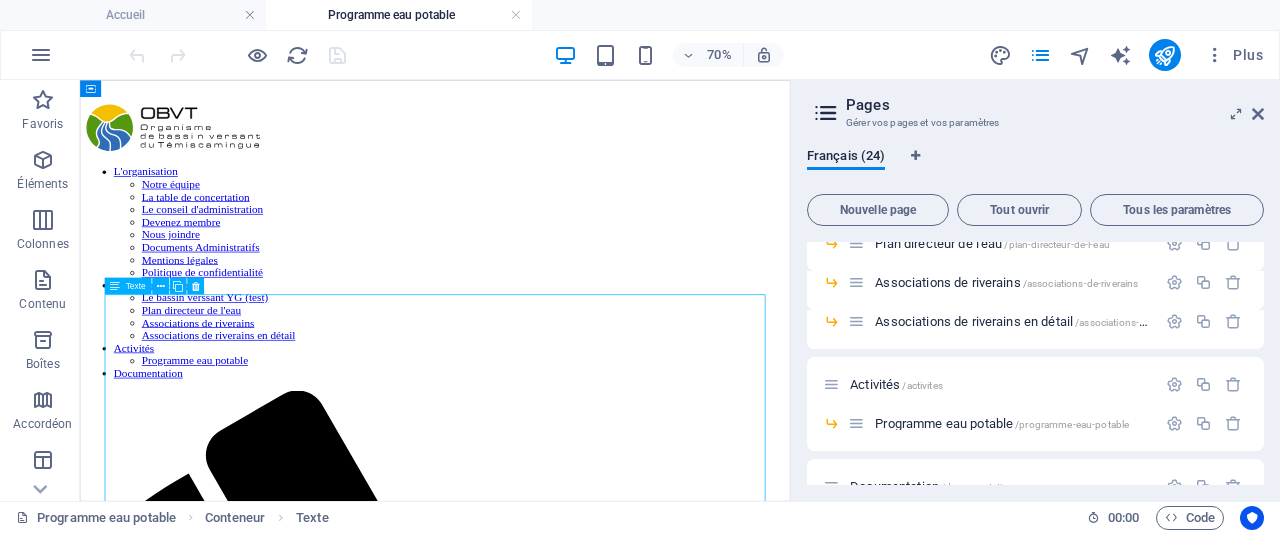 click on "Certaines conditions s’appliquent pour bénéficier de ce forfait exclusif: 💧Le prélèvement doit être réalisée sur le territoire desservi par l’OBVAJ et l’OBVT. Territoire desservi par l’OBVAJ Territoire desservi par l’OBVT 💧Vous devez consentir à ce que: le CISSSAT, l’OBVT et l’OBVAJ conservent vos coordonnées; le laboratoire H2Lab transmette les résultats au CISSSAT; le CISSSAT vous contacte en cas de dépassement de normes dans les résultats d’échantillonnage; le CISSSAT conserve les résultats des analyses incluant vos coordonnées ainsi que celles de l’échantillon; les résultats soient inscrits dans une banque de données anonymisées qui pourra être utilisée par les partenaires du projet (CISSSAT, l’OBVT et l’OBVAJ); le CISSSAT partage la banque de données anonymisées aux établissements d’enseignement, aux organismes à vocation environnementale, aux différents ministères fédéraux ou provinciaux et aux municipalités." at bounding box center [587, 2793] 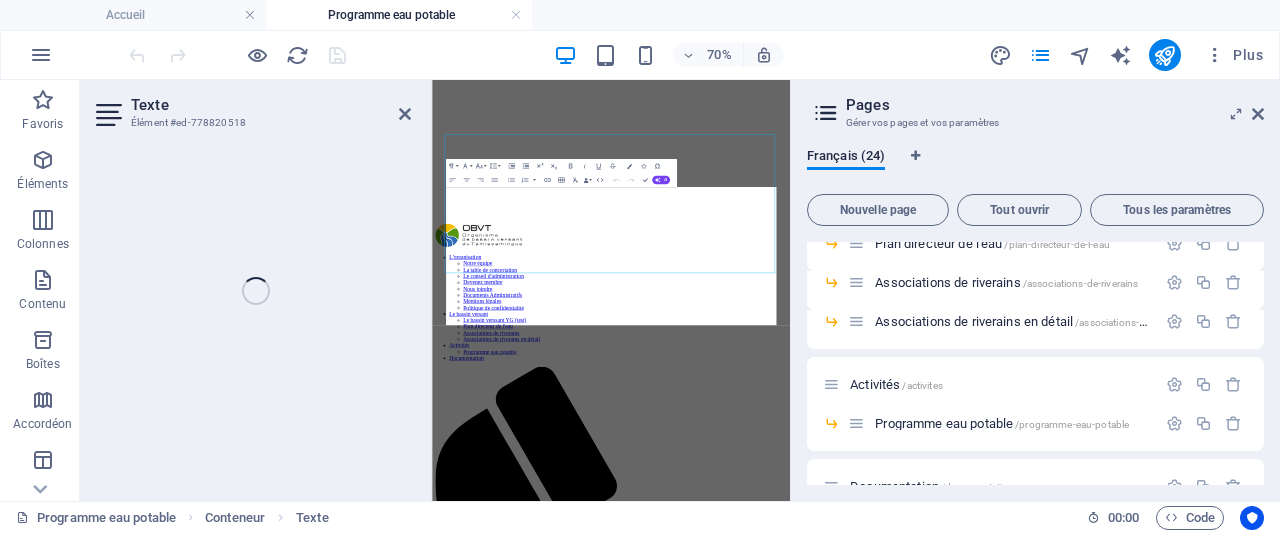 scroll, scrollTop: 669, scrollLeft: 0, axis: vertical 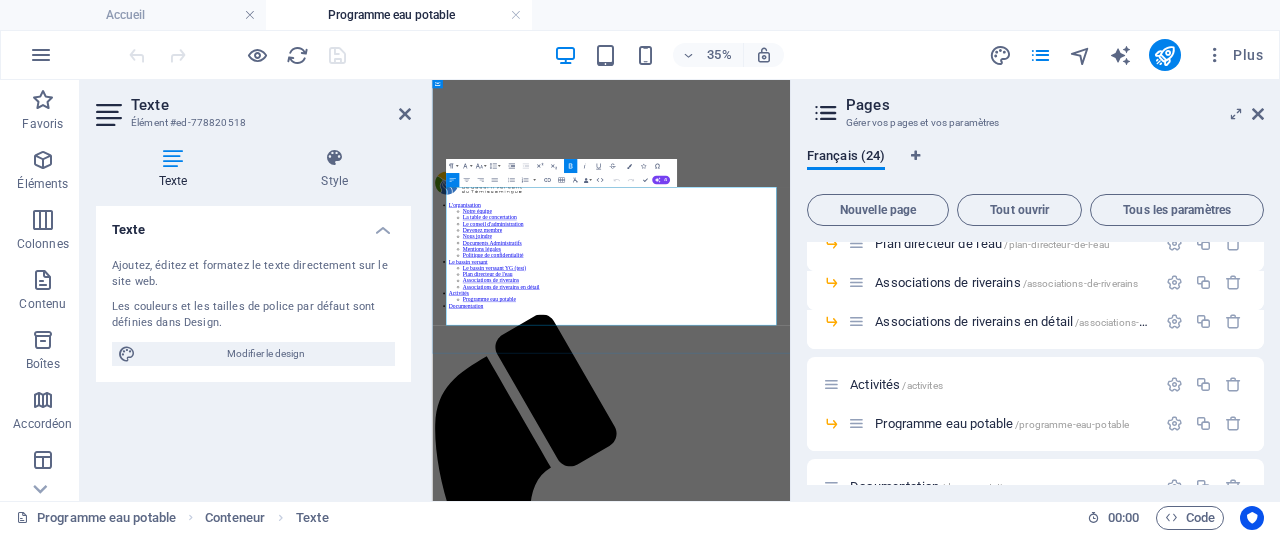 click on "le laboratoire H2Lab transmette les résultats au CISSSAT;" at bounding box center [973, 3124] 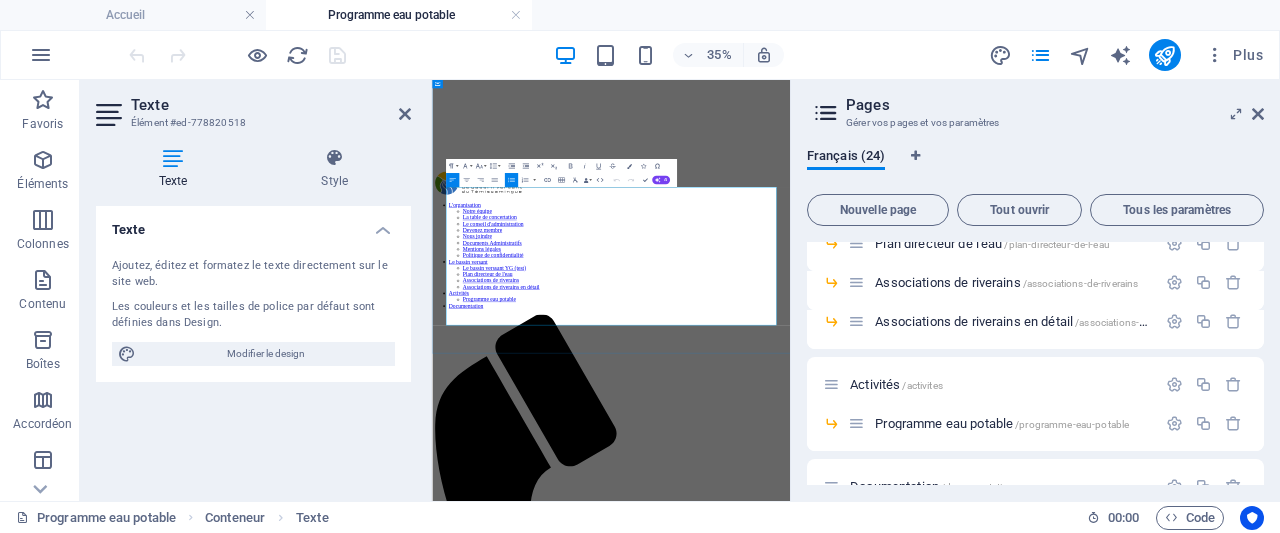 click on "le laboratoire H2Lab transmette les résultats au CISSSAT;" at bounding box center (973, 3124) 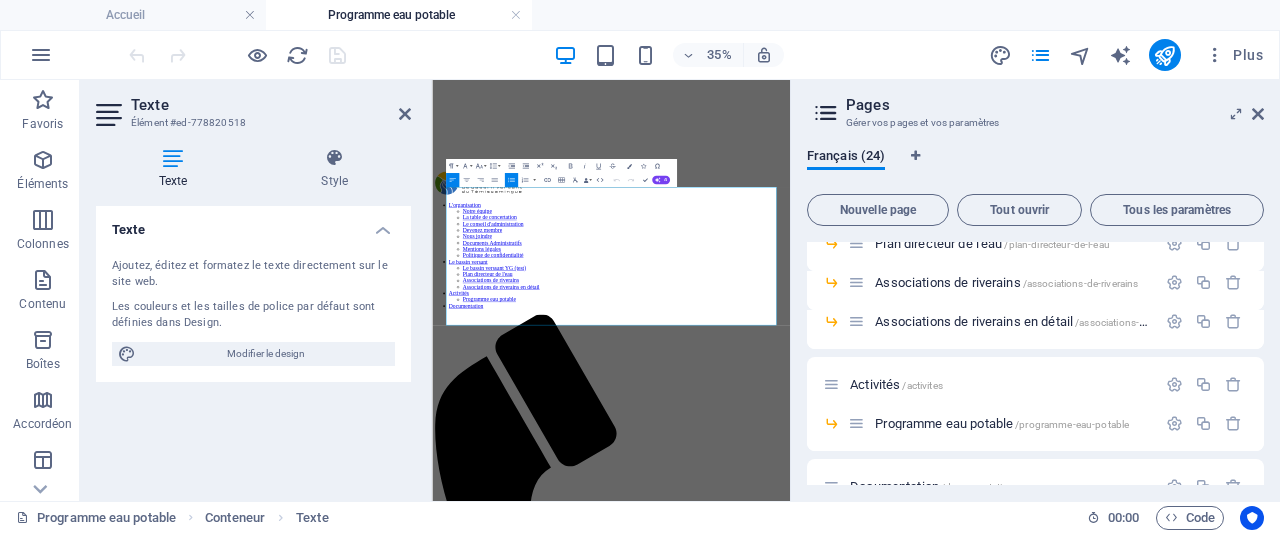 click on "Pages Gérer vos pages et vos paramètres Français (24) Nouvelle page Tout ouvrir Tous les paramètres Accueil / L'organisation /l-organisation Notre équipe /notre-equipe La table de concertation /la-table-de-concertation Le conseil d'administration /le-conseil-d-administration Devenez membre /devenez-membre Nous joindre /nous-joindre Documents Administratifs /documents-administratifs Mentions  légales /mentions-legales Politique de confidentialité /politique-de-confidentialite Le bassin versant /le-bassin-versant Le bassin versant YG (test) /le-bassin-versant-yg-test Plan directeur de l'eau /plan-directeur-de-l-eau Associations de riverains /associations-de-riverains Associations de riverains en détail /associations-de-riverains-en-detail Activités /activites Programme eau potable /programme-eau-potable Documentation /documentation Membres de la table de concertation: Design Page unique /membres-de-la-table-de-concertation-élément Association de riverains /association-de-riverains-élément" at bounding box center [1035, 290] 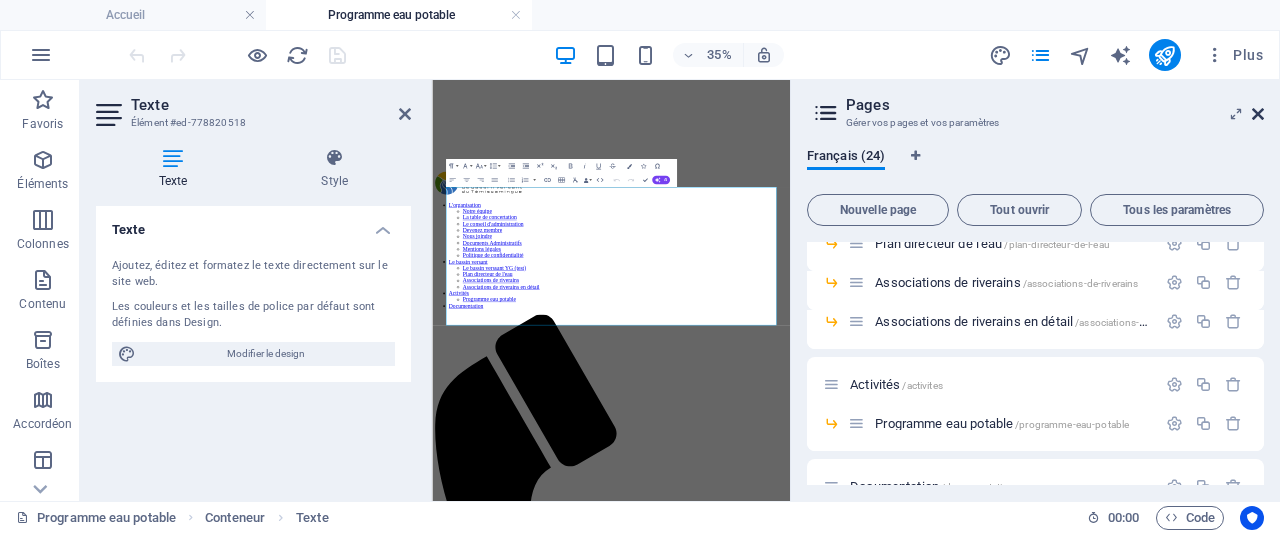 click at bounding box center [1258, 114] 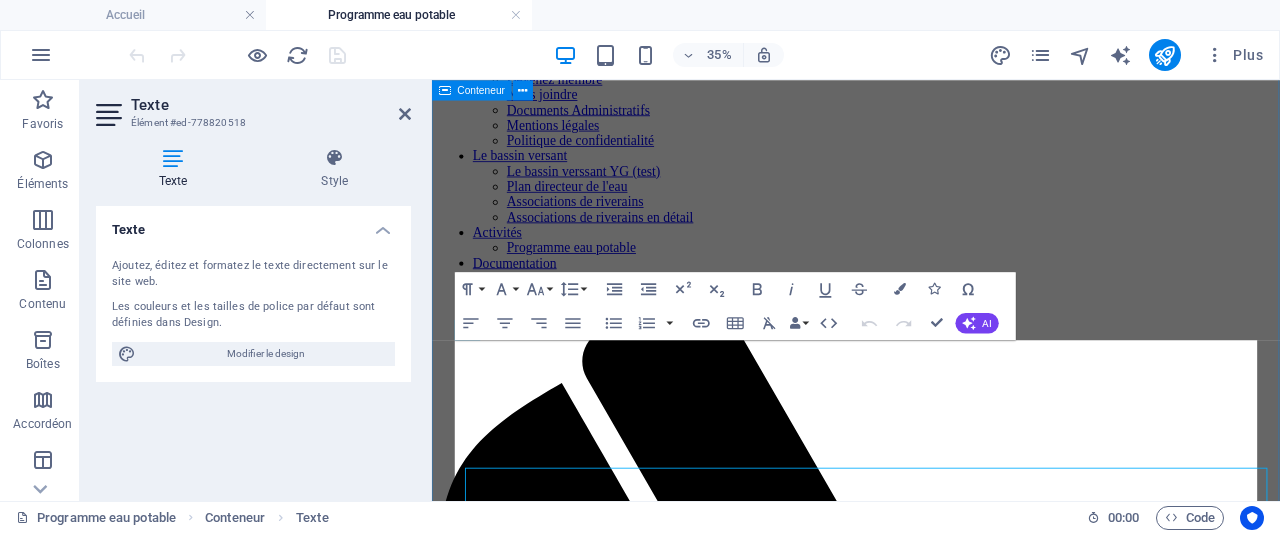 scroll, scrollTop: 519, scrollLeft: 0, axis: vertical 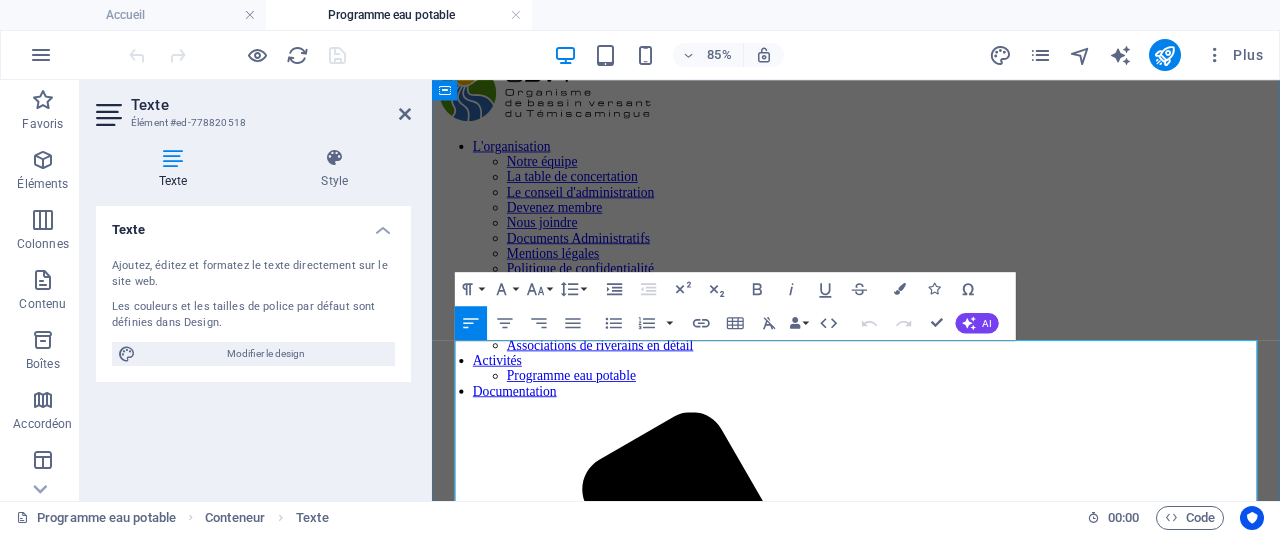 drag, startPoint x: 846, startPoint y: 444, endPoint x: 1069, endPoint y: 439, distance: 223.05605 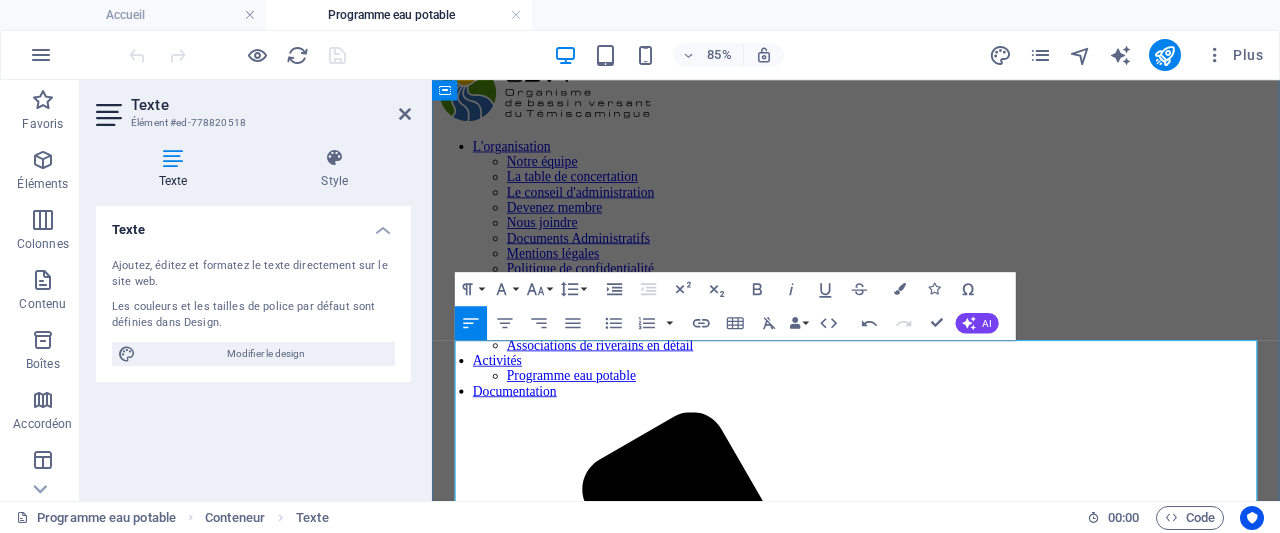 click on "💧Le prélèvement doit être réalisée sur le territoire de l'Abitibi-." at bounding box center (931, 2585) 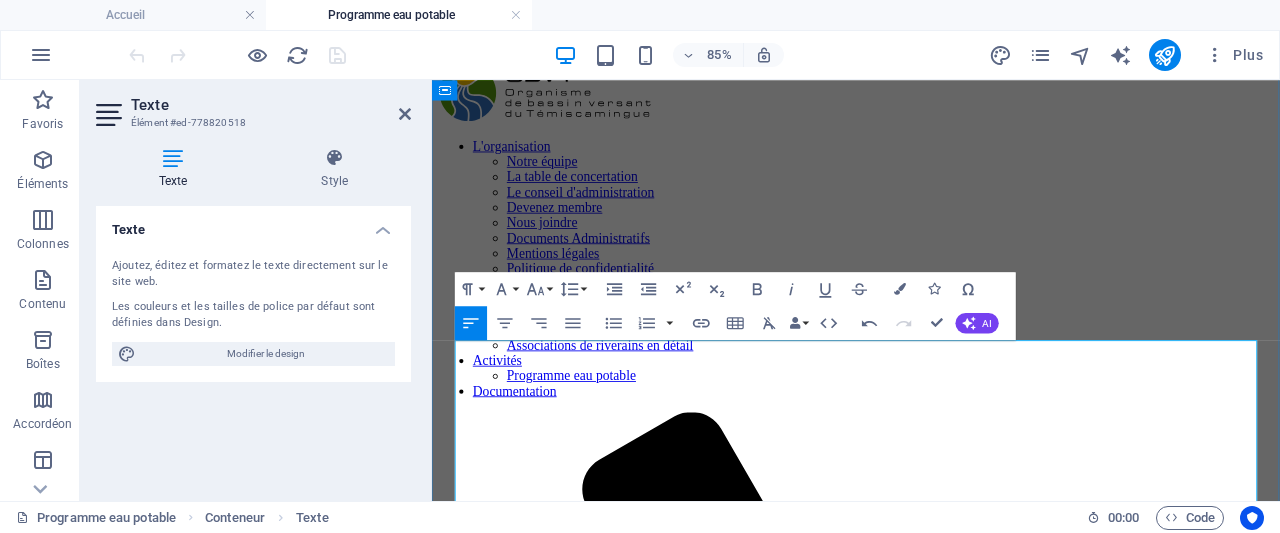 drag, startPoint x: 853, startPoint y: 402, endPoint x: 1011, endPoint y: 395, distance: 158.15498 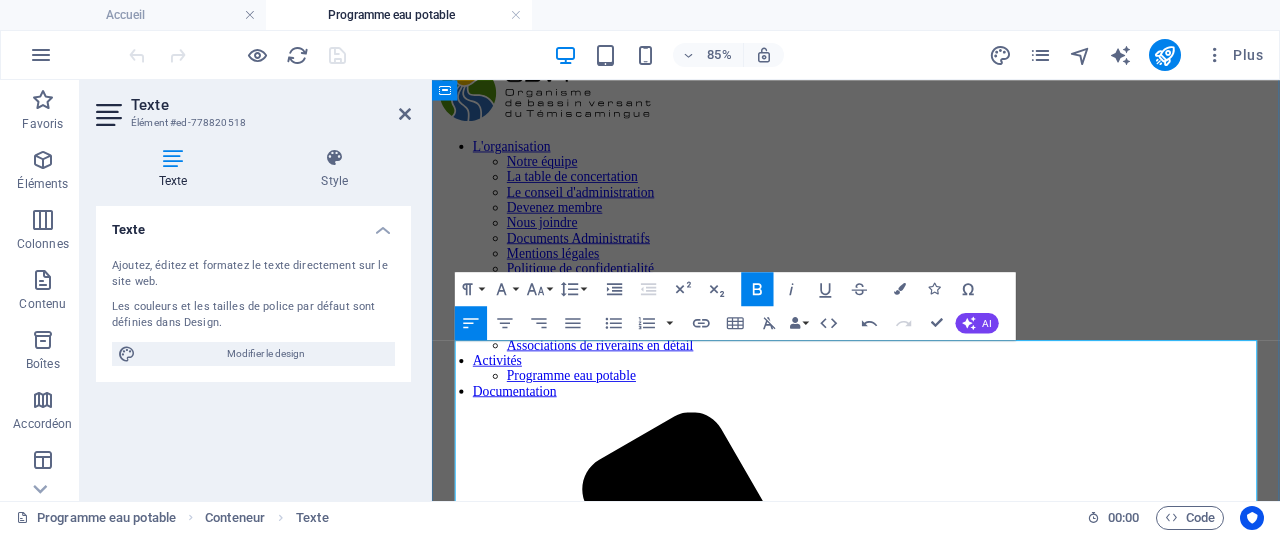 drag, startPoint x: 778, startPoint y: 444, endPoint x: 1052, endPoint y: 449, distance: 274.04562 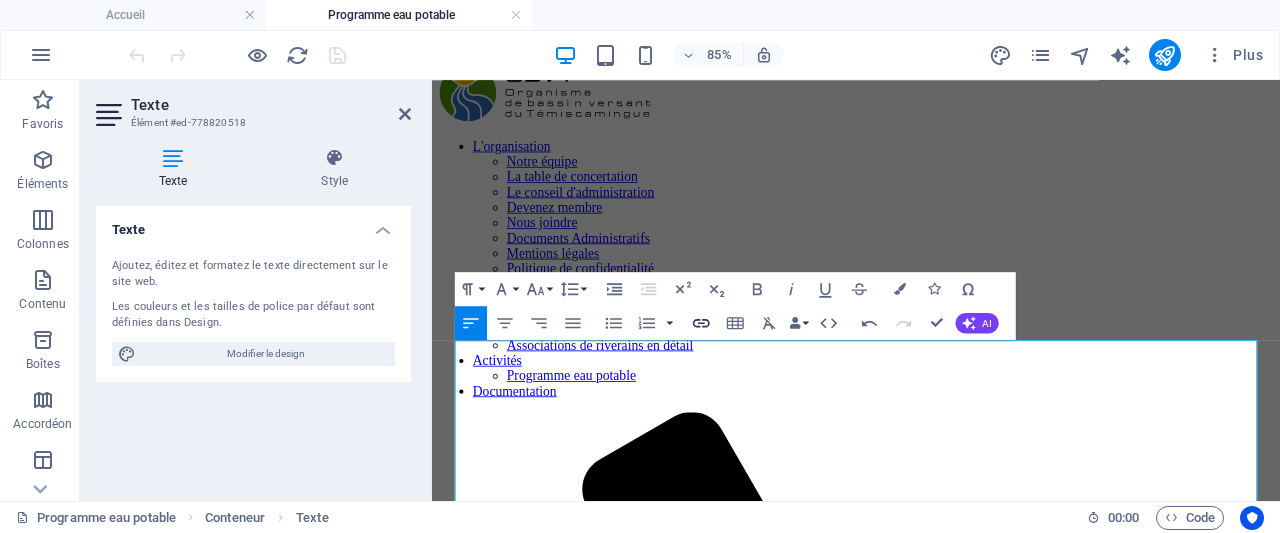 click 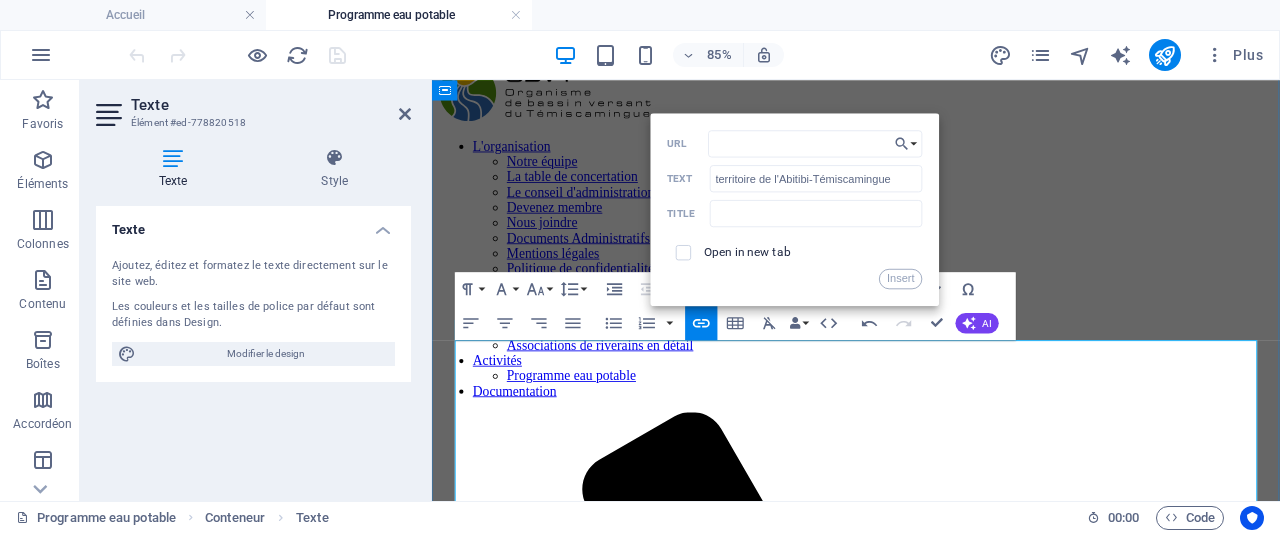 click at bounding box center [951, 2620] 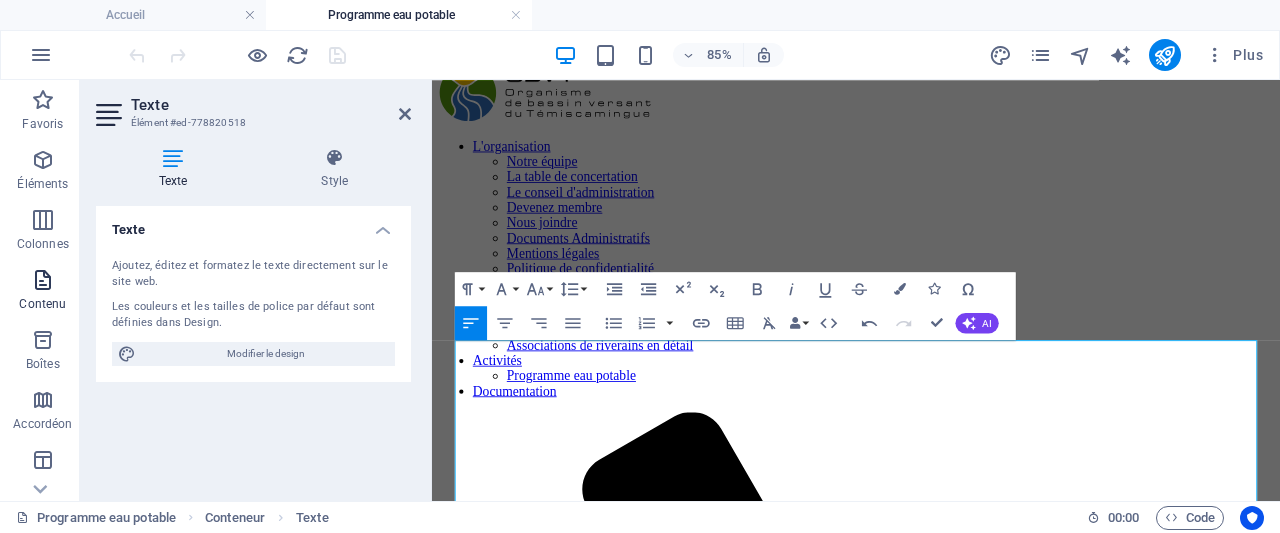 click at bounding box center [43, 280] 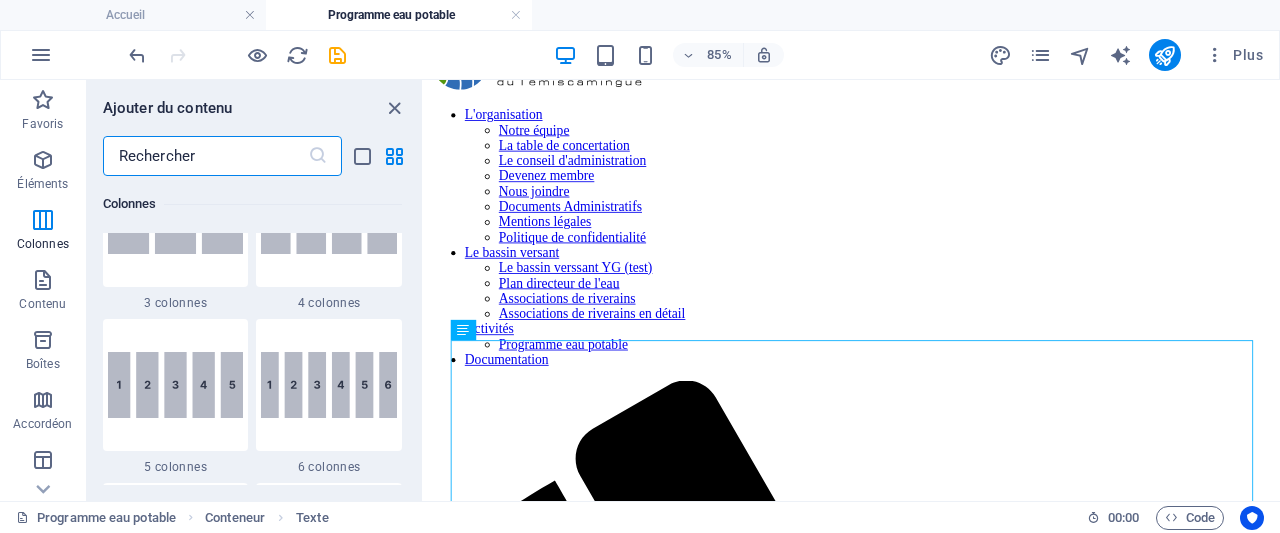 scroll, scrollTop: 1195, scrollLeft: 0, axis: vertical 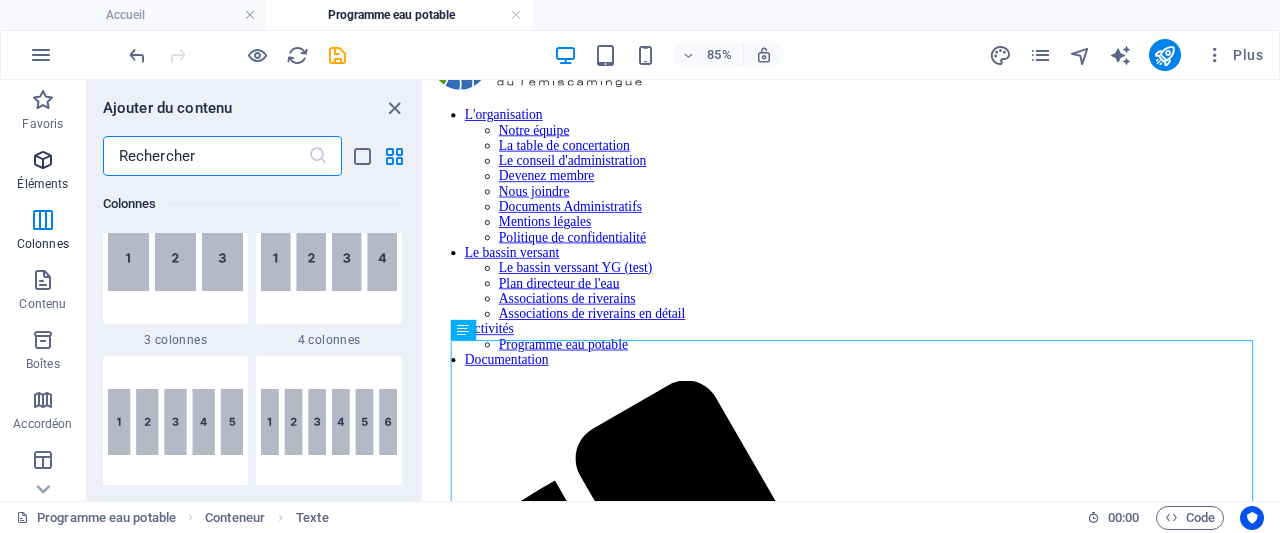 click on "Éléments" at bounding box center [43, 172] 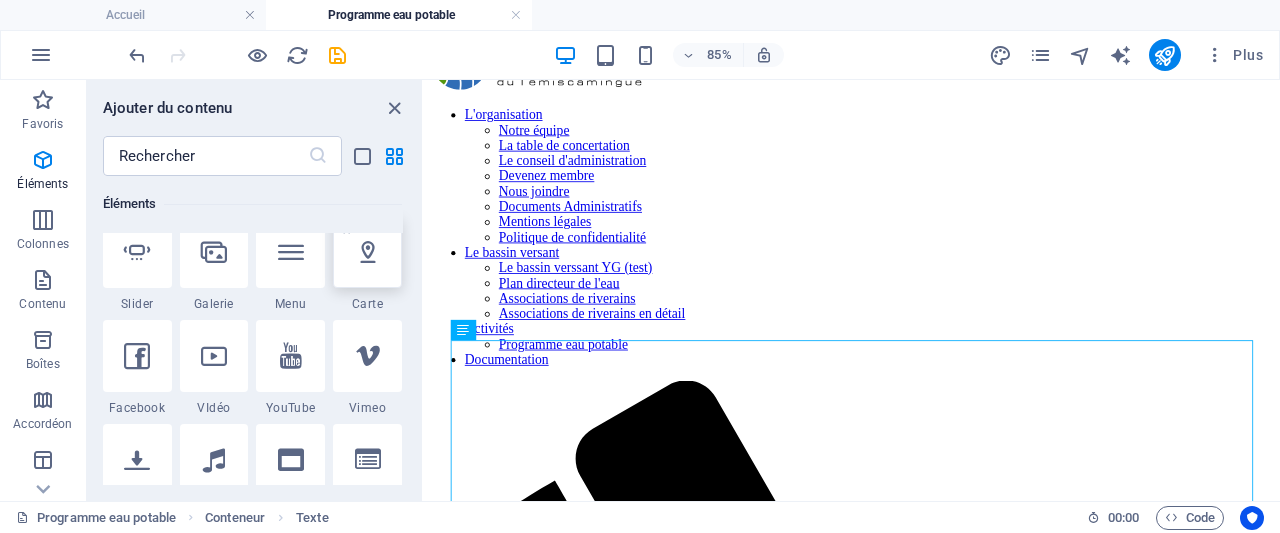 scroll, scrollTop: 576, scrollLeft: 0, axis: vertical 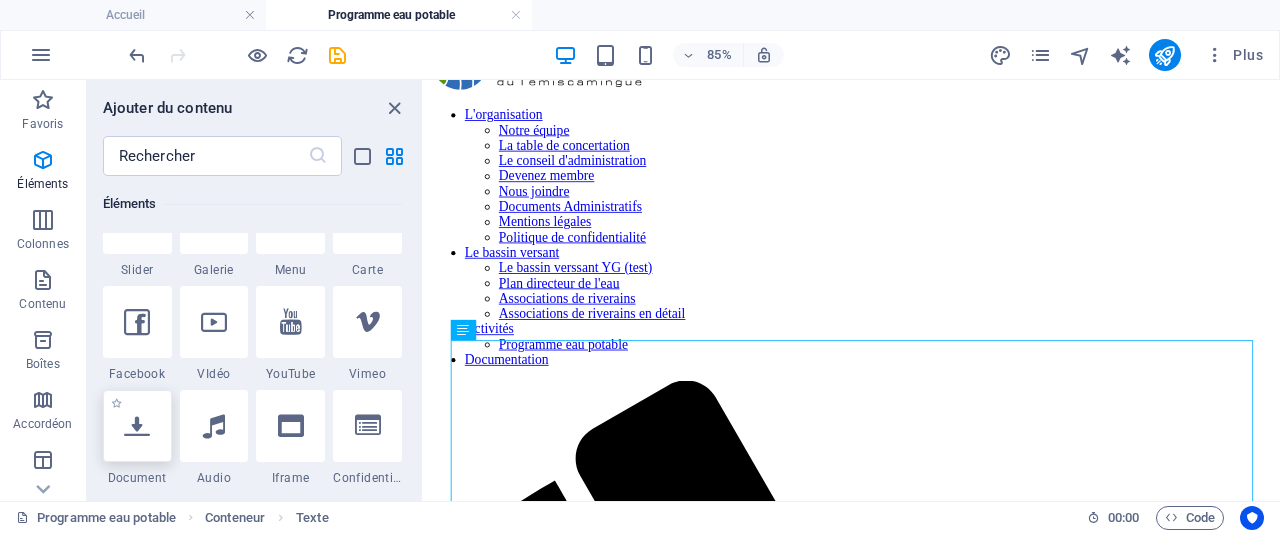 click at bounding box center [137, 426] 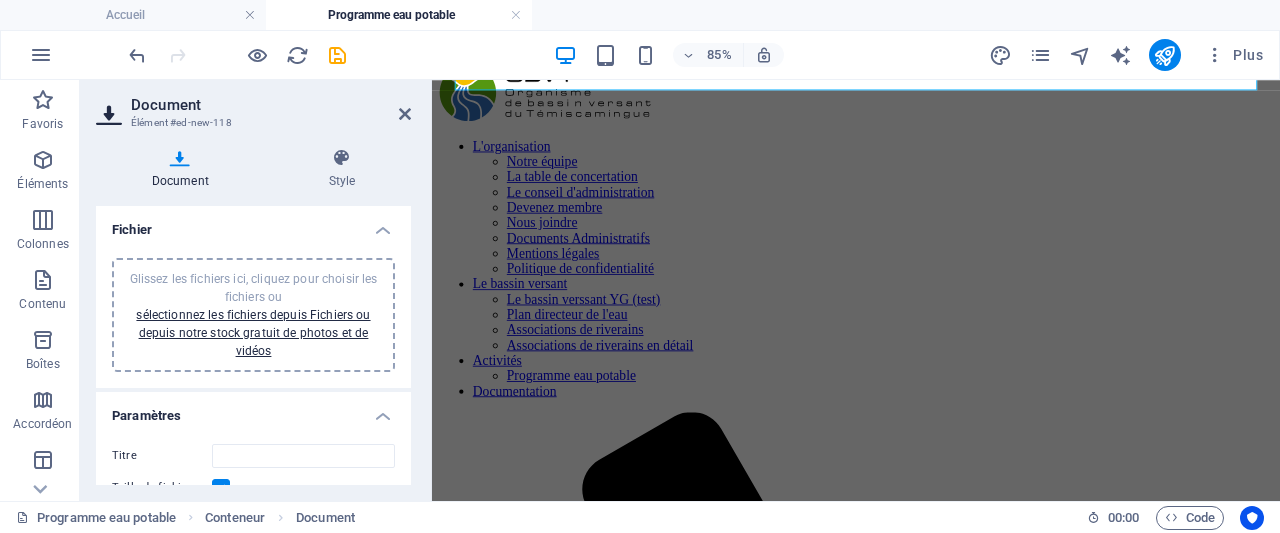 scroll, scrollTop: 544, scrollLeft: 0, axis: vertical 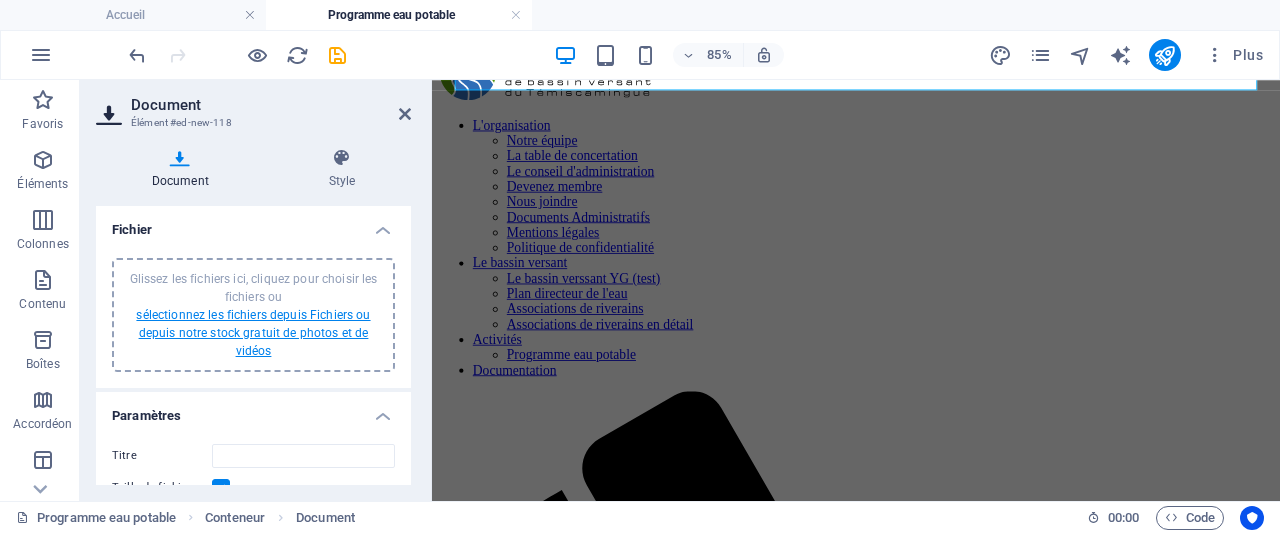 click on "sélectionnez les fichiers depuis Fichiers ou depuis notre stock gratuit de photos et de vidéos" at bounding box center [253, 333] 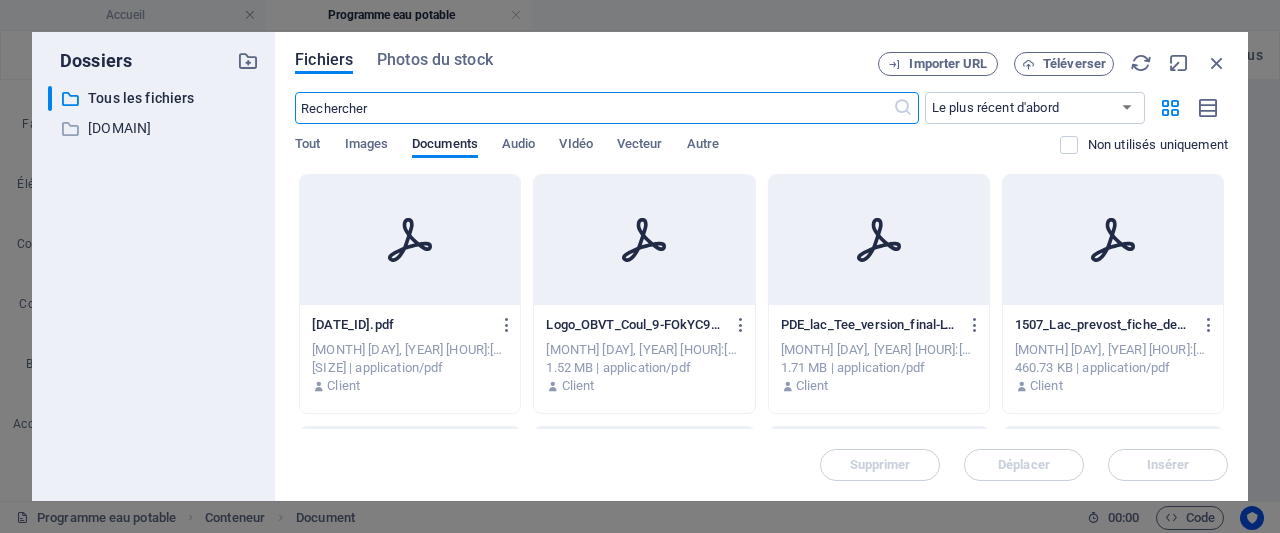 scroll, scrollTop: 694, scrollLeft: 0, axis: vertical 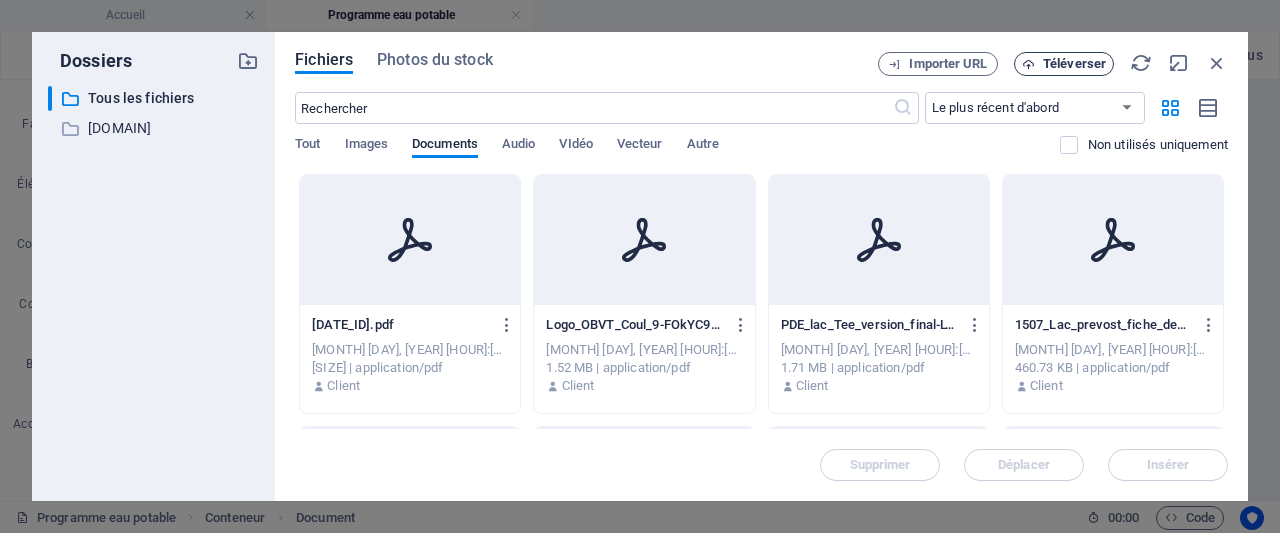click on "Téléverser" at bounding box center (1074, 64) 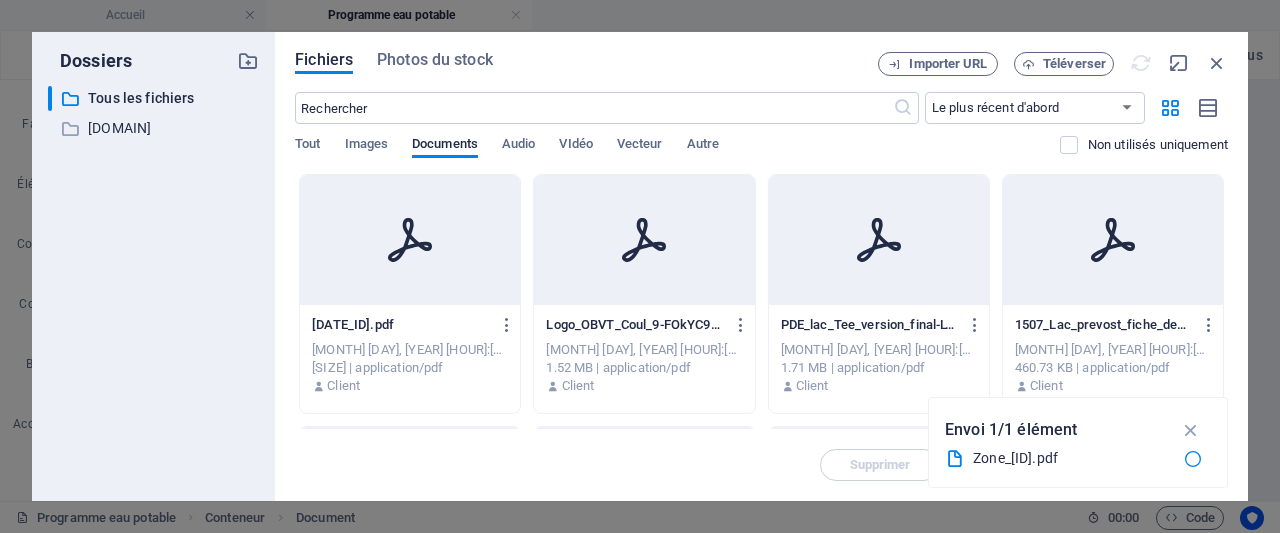 type on "Zone_OBVT_OBVAJ_R08-19EcEmhwu8jSOU7orIFVug.pdf" 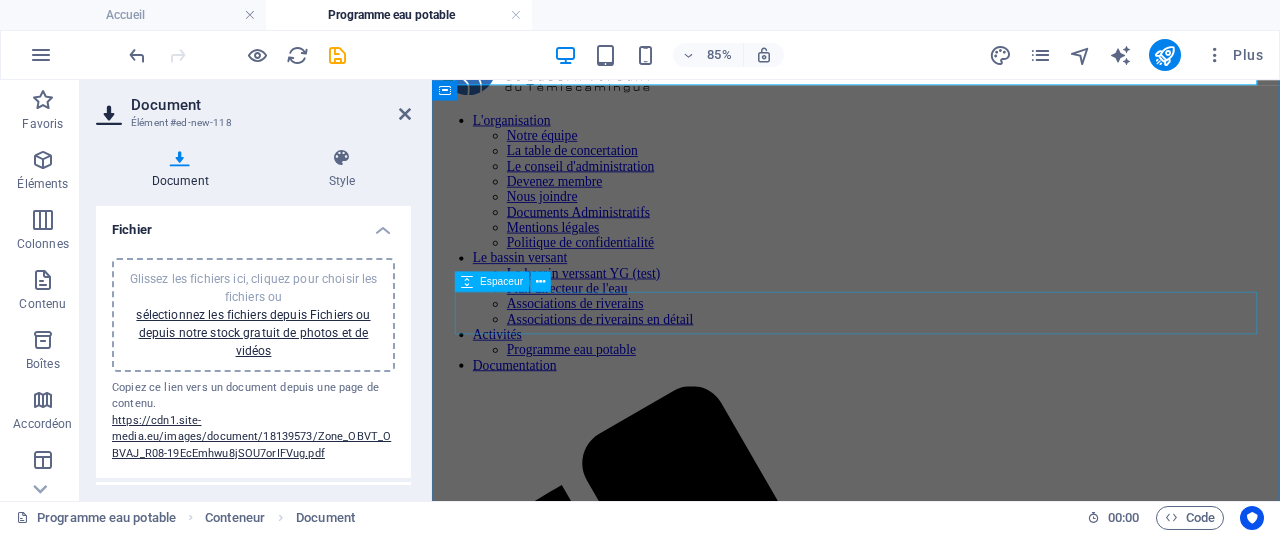 scroll, scrollTop: 440, scrollLeft: 0, axis: vertical 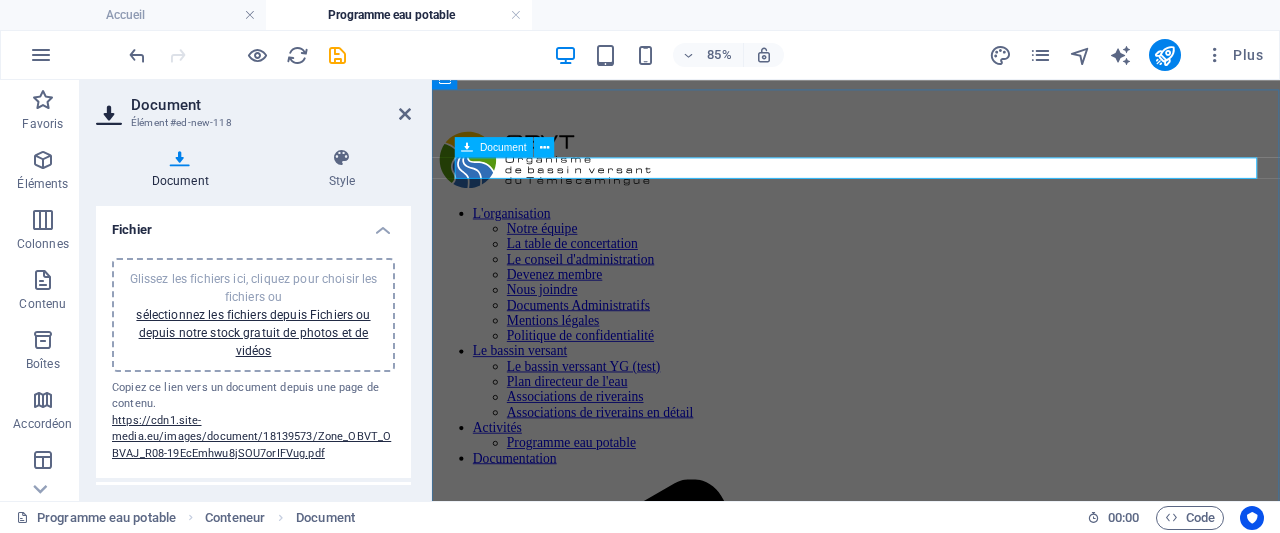 click on "Zone_OBVT_OBVAJ_R08-19EcEmhwu8jSOU7orIFVug.pdf   10.22 MB" at bounding box center [931, 2309] 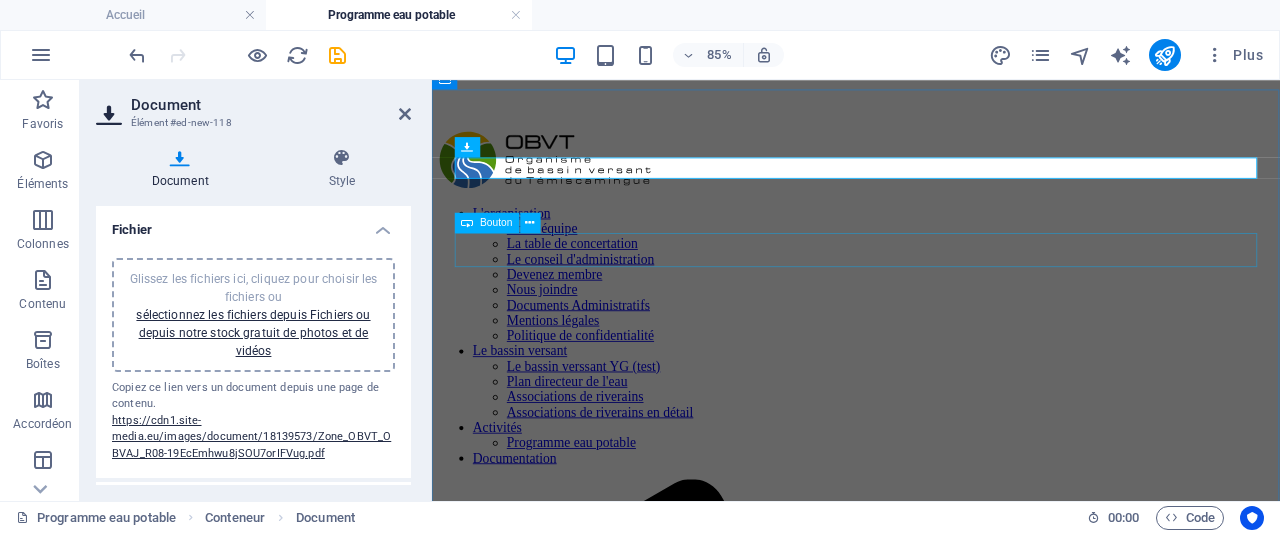 click on "Communiqué de Presse CISSSAT - [DATE]" at bounding box center (931, 2410) 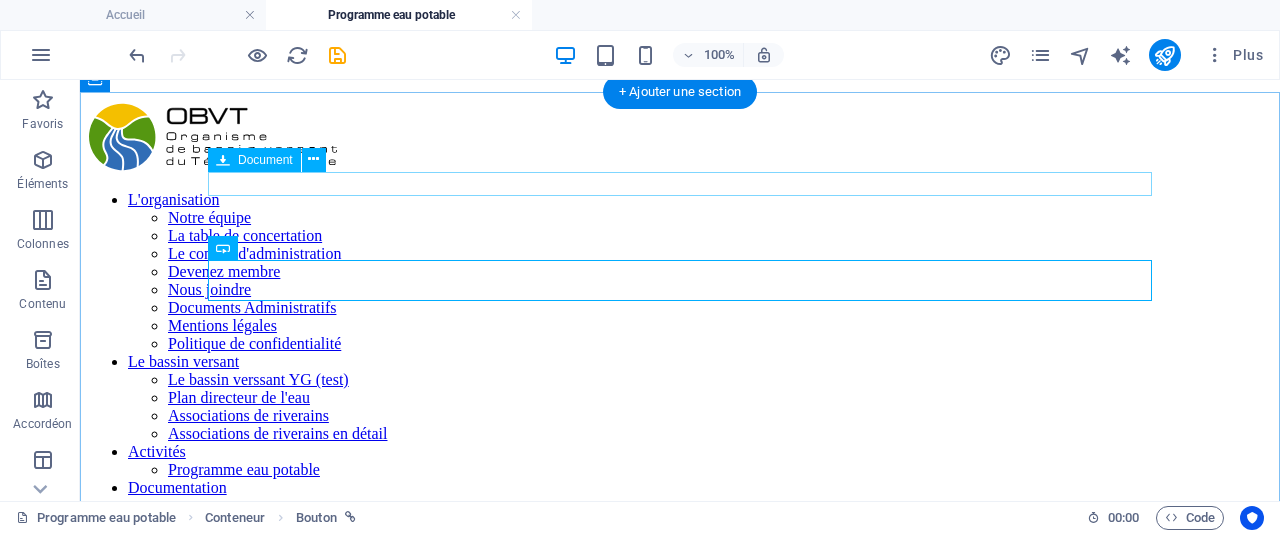 scroll, scrollTop: 440, scrollLeft: 0, axis: vertical 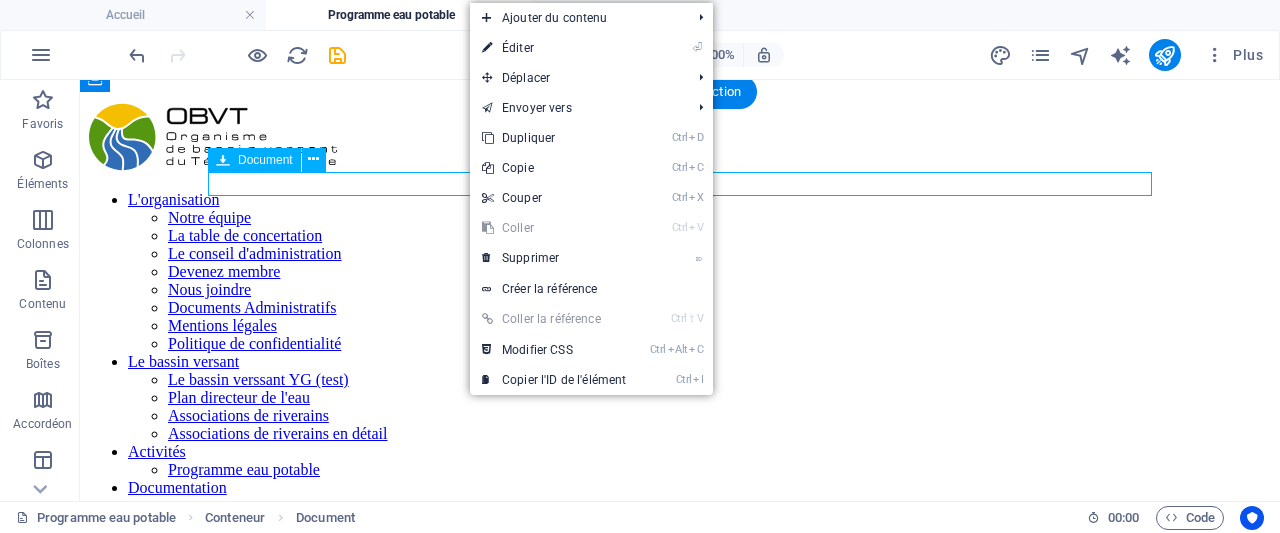 click on "Zone_OBVT_OBVAJ_R08-19EcEmhwu8jSOU7orIFVug.pdf   10.22 MB" at bounding box center [680, 2562] 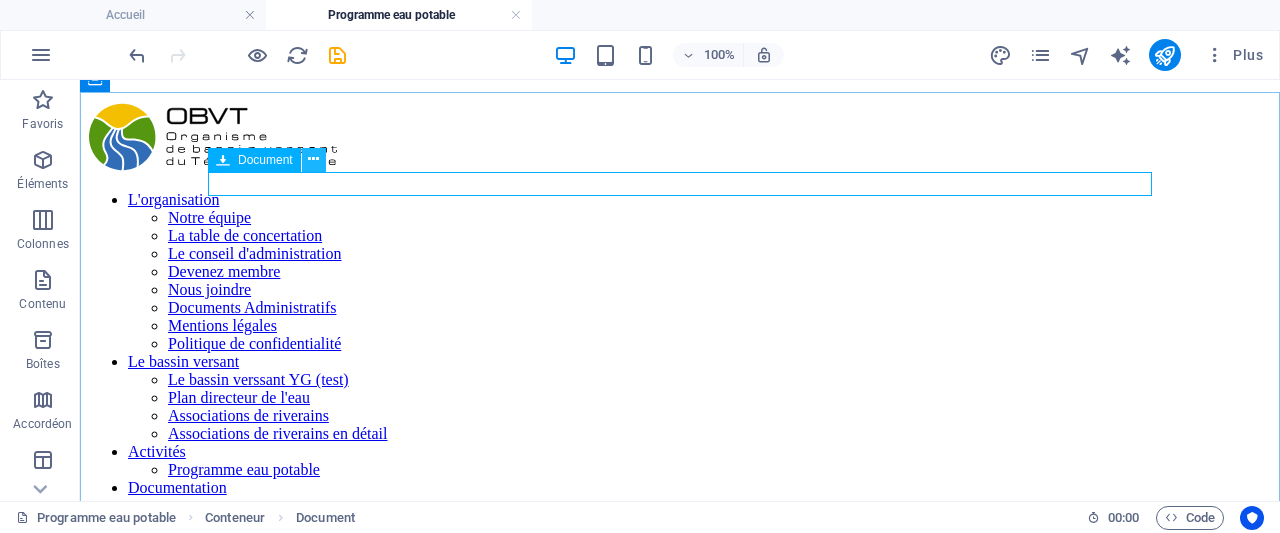 click at bounding box center [314, 160] 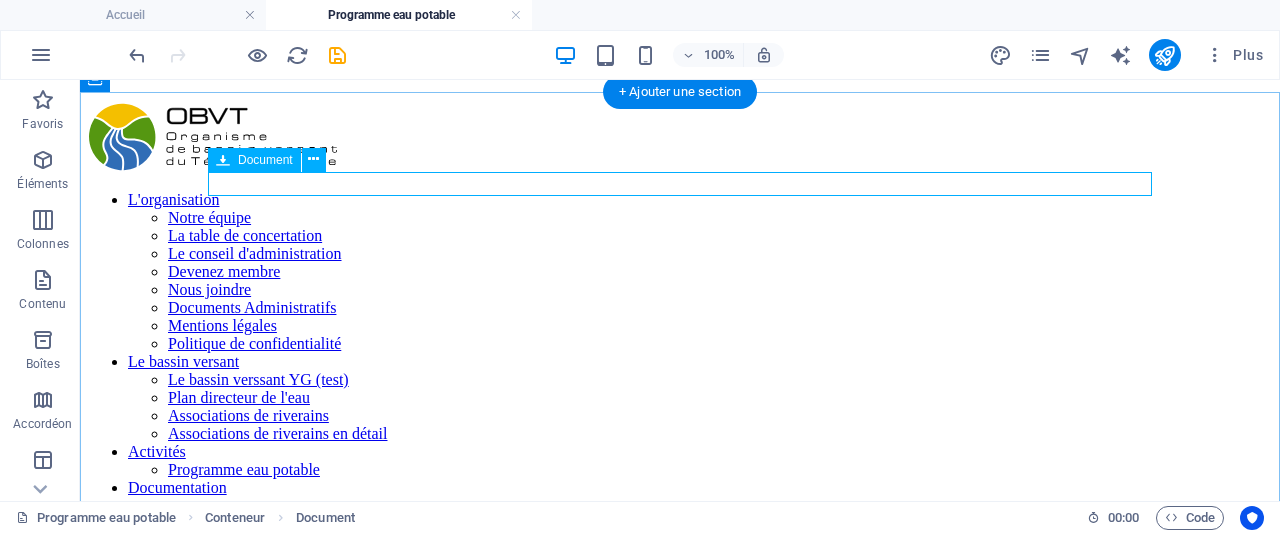 click on "Zone_OBVT_OBVAJ_R08-19EcEmhwu8jSOU7orIFVug.pdf   10.22 MB" at bounding box center (680, 2562) 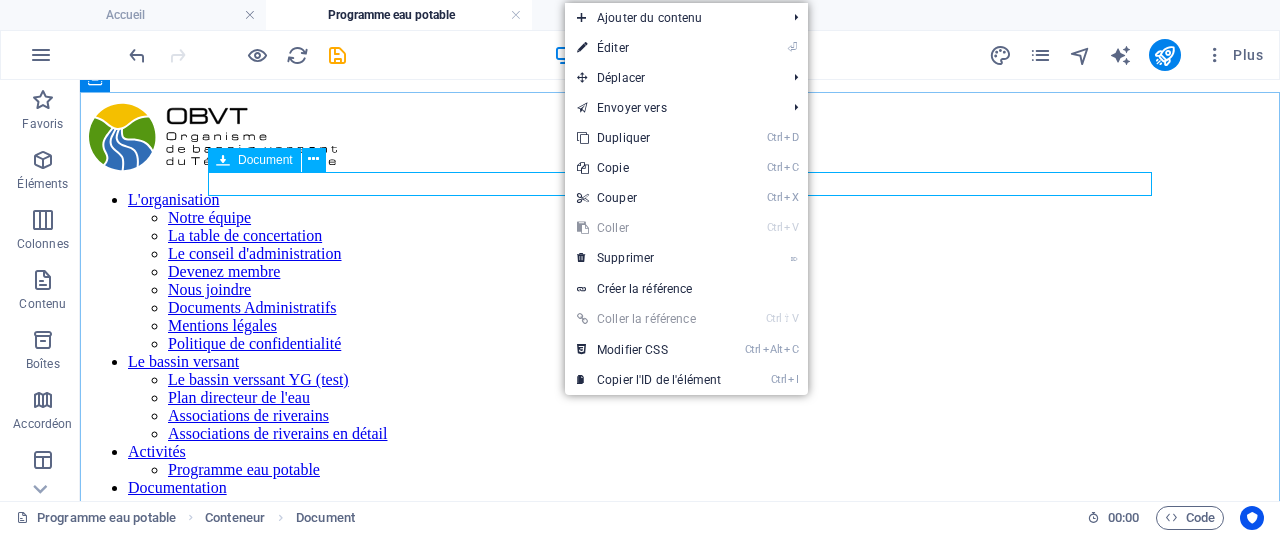click on "Zone_OBVT_OBVAJ_R08-19EcEmhwu8jSOU7orIFVug.pdf   10.22 MB" at bounding box center [680, 2562] 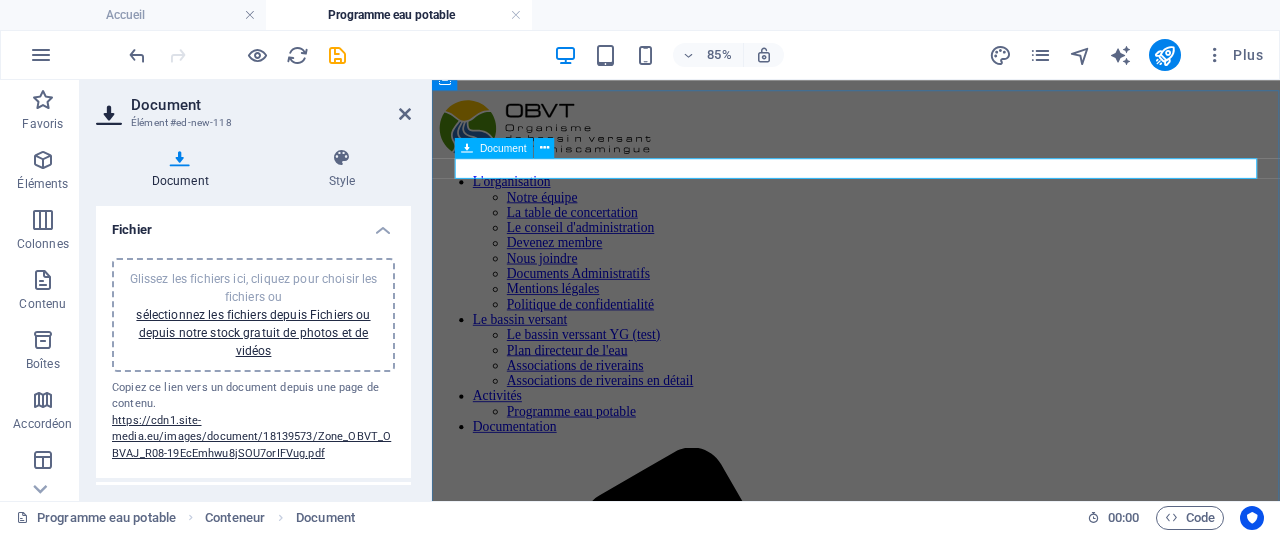 click on "Zone_OBVT_OBVAJ_R08-19EcEmhwu8jSOU7orIFVug.pdf   10.22 MB" at bounding box center [931, 2272] 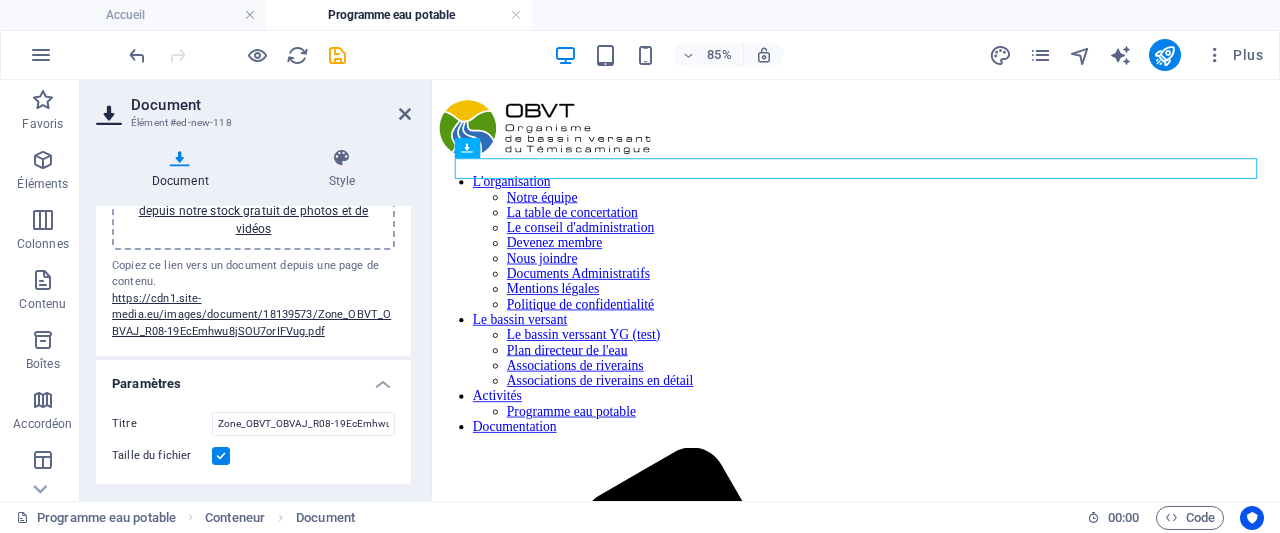 scroll, scrollTop: 132, scrollLeft: 0, axis: vertical 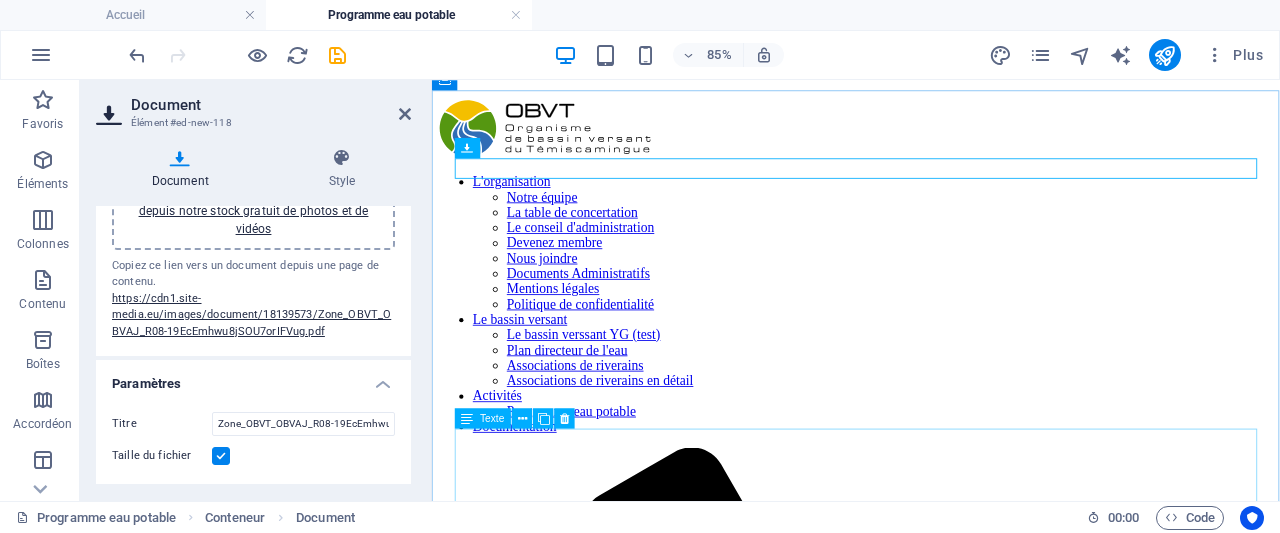 click on "Certaines conditions s’appliquent pour bénéficier du code de réduction: 💧Le prélèvement doit être réalisée sur le territoire de l'[STATE]-Témiscamingue. 💧Vous devez consentir à ce que: le CISSSAT, l’OBVT et l’OBVAJ conservent vos coordonnées; le laboratoire H2Lab transmette les résultats au CISSSAT; le CISSSAT vous contacte en cas de dépassement de normes dans les résultats d’échantillonnage; le CISSSAT conserve les résultats des analyses incluant vos coordonnées ainsi que celles de l’échantillon; les résultats soient inscrits dans une banque de données anonymisées qui pourra être utilisée par les partenaires du projet (CISSSAT, l’OBVT et l’OBVAJ); le CISSSAT partage la banque de données anonymisées aux établissements d’enseignement, aux organismes à vocation environnementale, aux différents ministères fédéraux ou provinciaux et aux municipalités." at bounding box center [931, 2759] 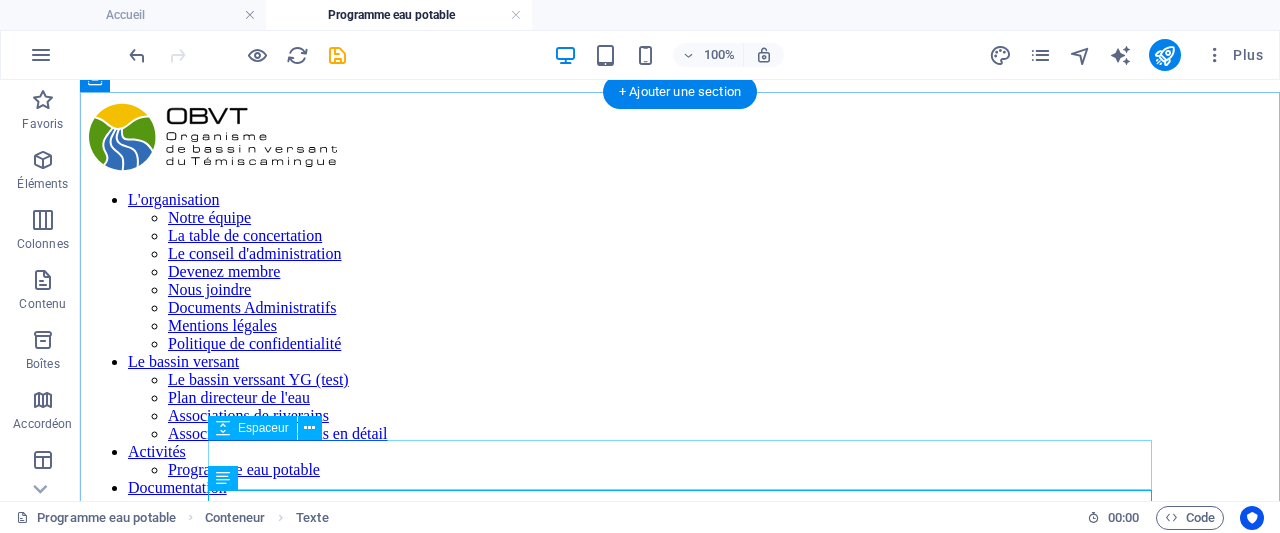 scroll, scrollTop: 440, scrollLeft: 0, axis: vertical 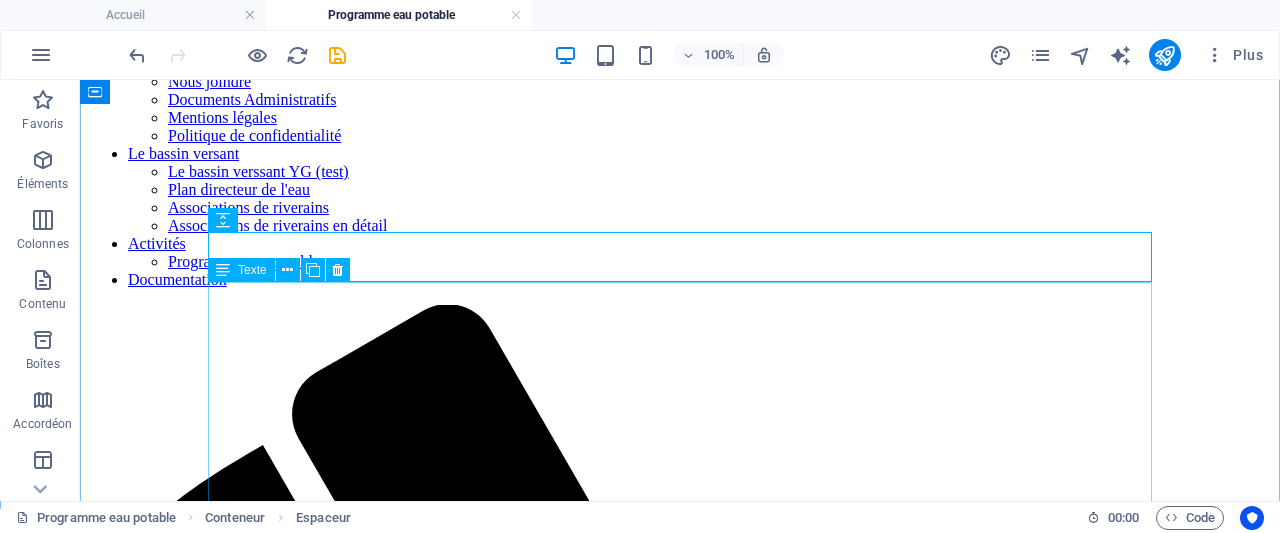 click on "Certaines conditions s’appliquent pour bénéficier du code de réduction: 💧Le prélèvement doit être réalisée sur le territoire de l'[STATE]-Témiscamingue. 💧Vous devez consentir à ce que: le CISSSAT, l’OBVT et l’OBVAJ conservent vos coordonnées; le laboratoire H2Lab transmette les résultats au CISSSAT; le CISSSAT vous contacte en cas de dépassement de normes dans les résultats d’échantillonnage; le CISSSAT conserve les résultats des analyses incluant vos coordonnées ainsi que celles de l’échantillon; les résultats soient inscrits dans une banque de données anonymisées qui pourra être utilisée par les partenaires du projet (CISSSAT, l’OBVT et l’OBVAJ); le CISSSAT partage la banque de données anonymisées aux établissements d’enseignement, aux organismes à vocation environnementale, aux différents ministères fédéraux ou provinciaux et aux municipalités." at bounding box center (680, 2832) 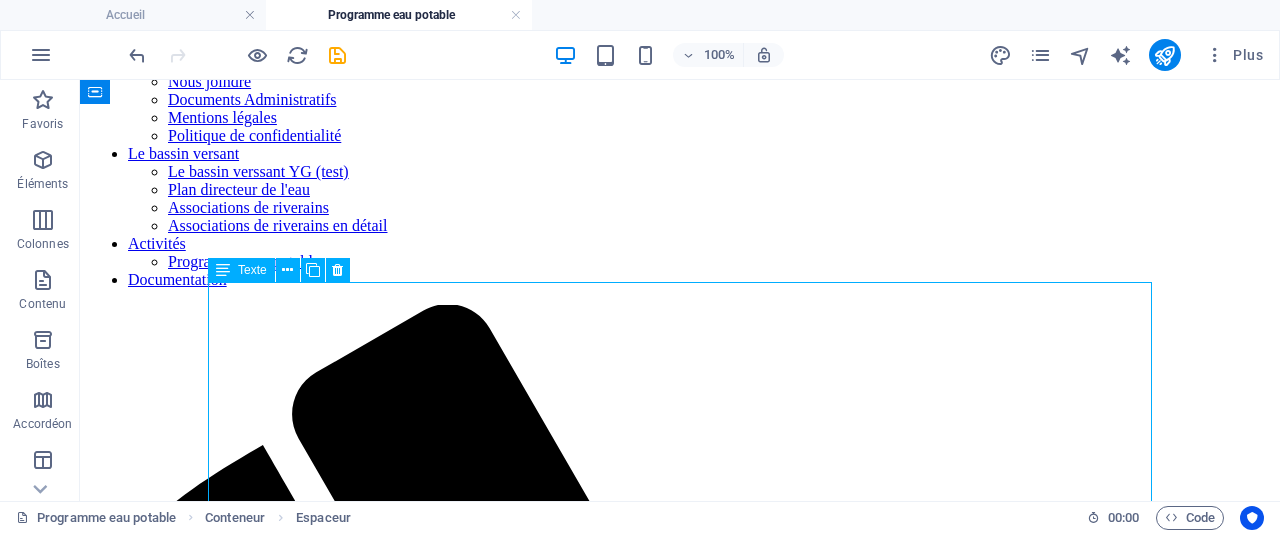 click on "Certaines conditions s’appliquent pour bénéficier du code de réduction: 💧Le prélèvement doit être réalisée sur le territoire de l'[STATE]-Témiscamingue. 💧Vous devez consentir à ce que: le CISSSAT, l’OBVT et l’OBVAJ conservent vos coordonnées; le laboratoire H2Lab transmette les résultats au CISSSAT; le CISSSAT vous contacte en cas de dépassement de normes dans les résultats d’échantillonnage; le CISSSAT conserve les résultats des analyses incluant vos coordonnées ainsi que celles de l’échantillon; les résultats soient inscrits dans une banque de données anonymisées qui pourra être utilisée par les partenaires du projet (CISSSAT, l’OBVT et l’OBVAJ); le CISSSAT partage la banque de données anonymisées aux établissements d’enseignement, aux organismes à vocation environnementale, aux différents ministères fédéraux ou provinciaux et aux municipalités." at bounding box center [680, 2832] 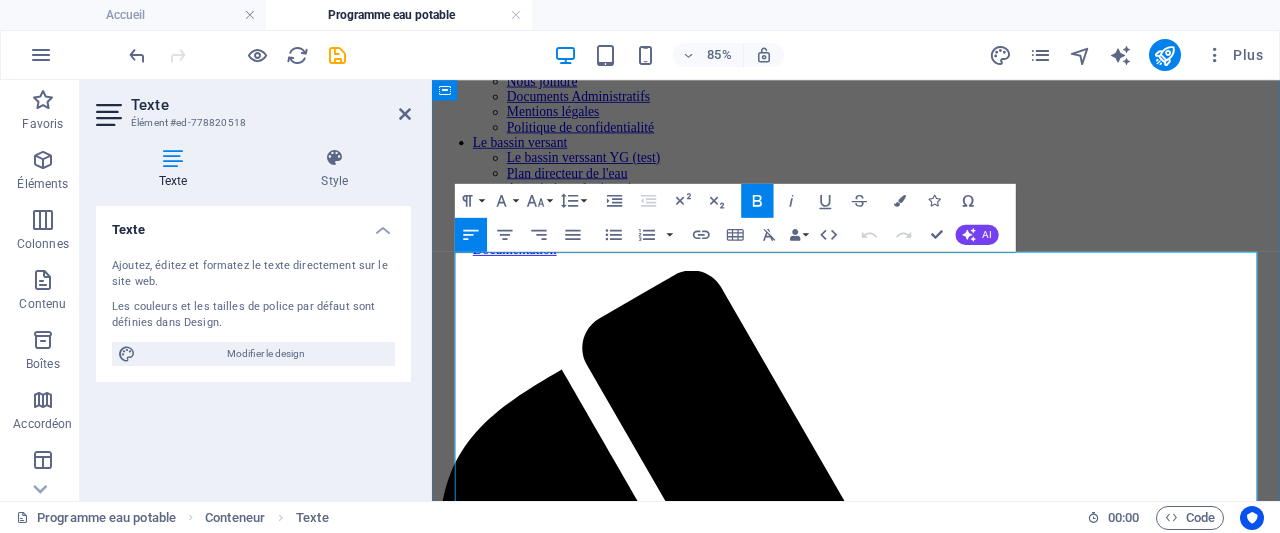 drag, startPoint x: 776, startPoint y: 344, endPoint x: 1050, endPoint y: 351, distance: 274.08942 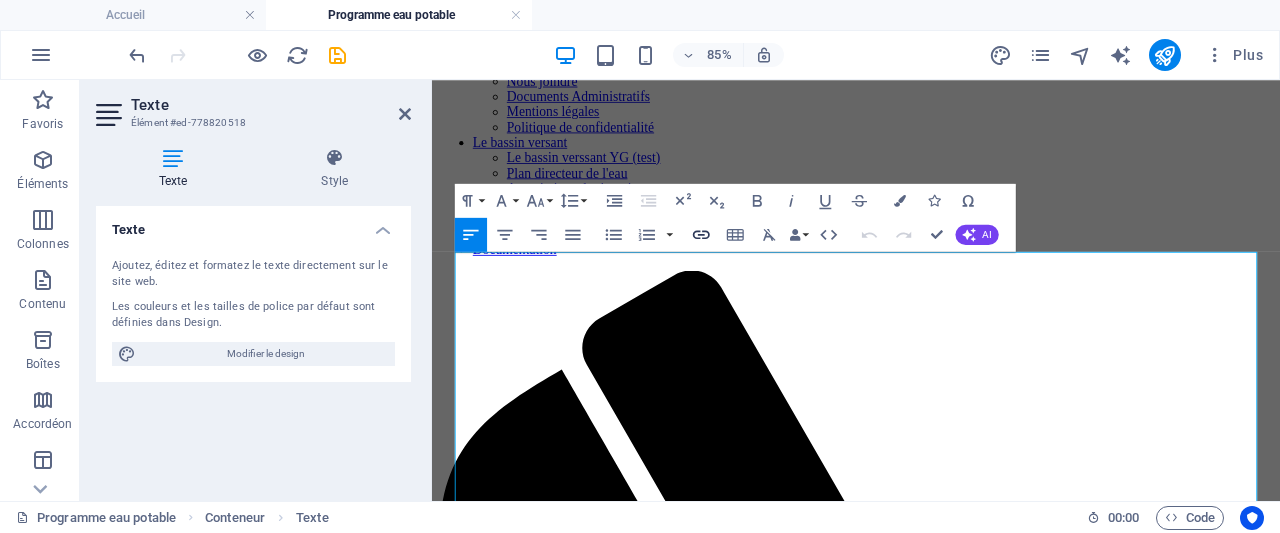click 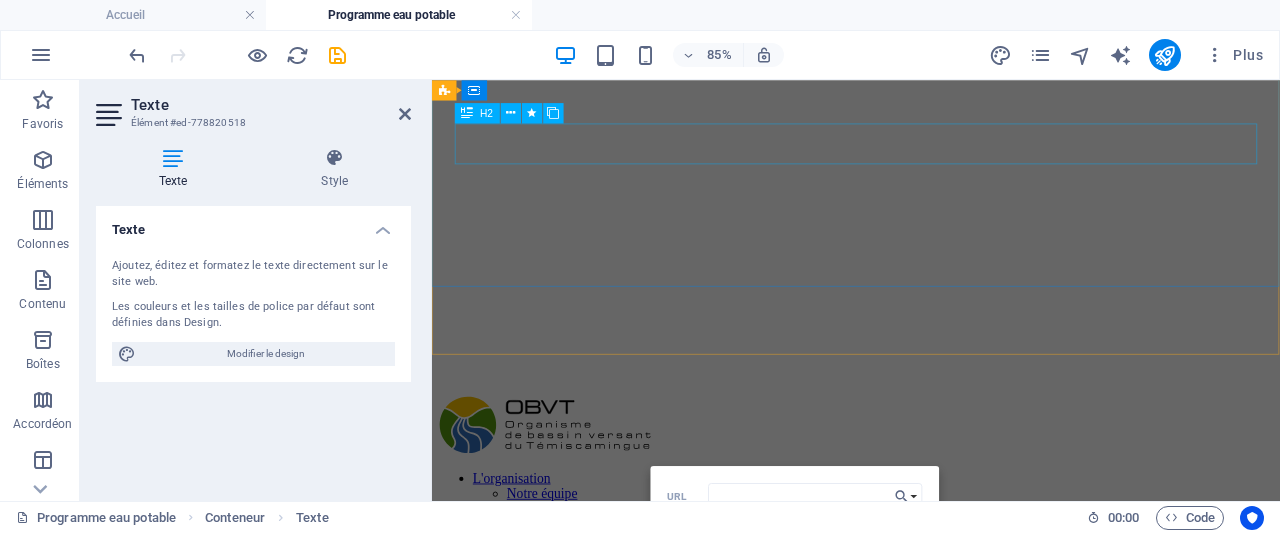 scroll, scrollTop: 232, scrollLeft: 0, axis: vertical 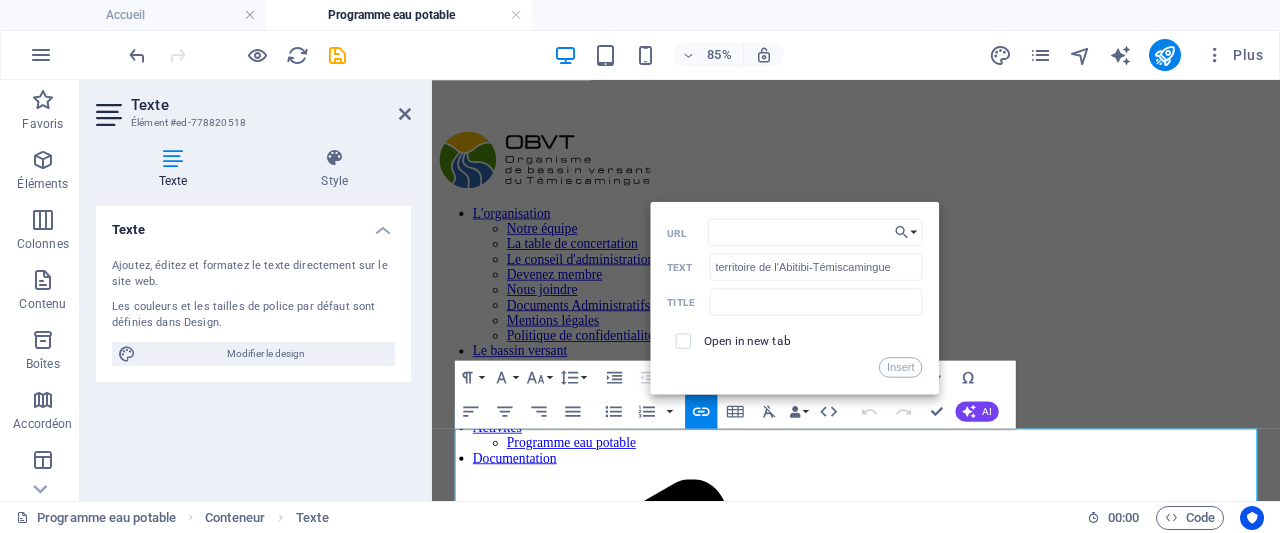 type on "https://cdn1.site-media.eu/images/document/18139573/Zone_OBVT_OBVAJ_R08-19EcEmhwu8jSOU7orIFVug.pdf" 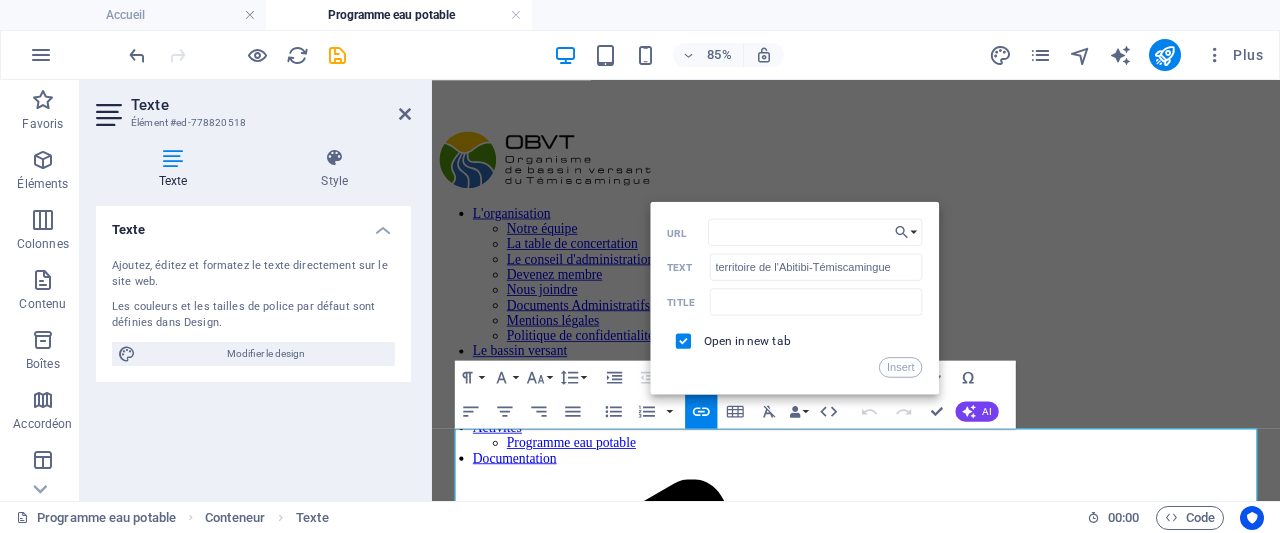 checkbox on "true" 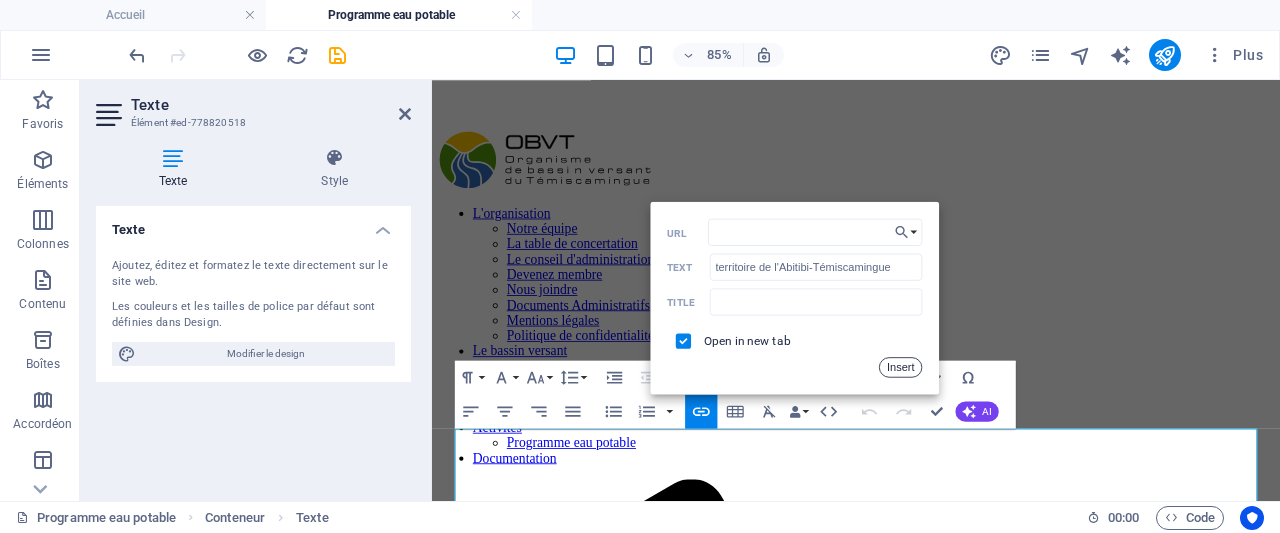 click on "Insert" at bounding box center (901, 367) 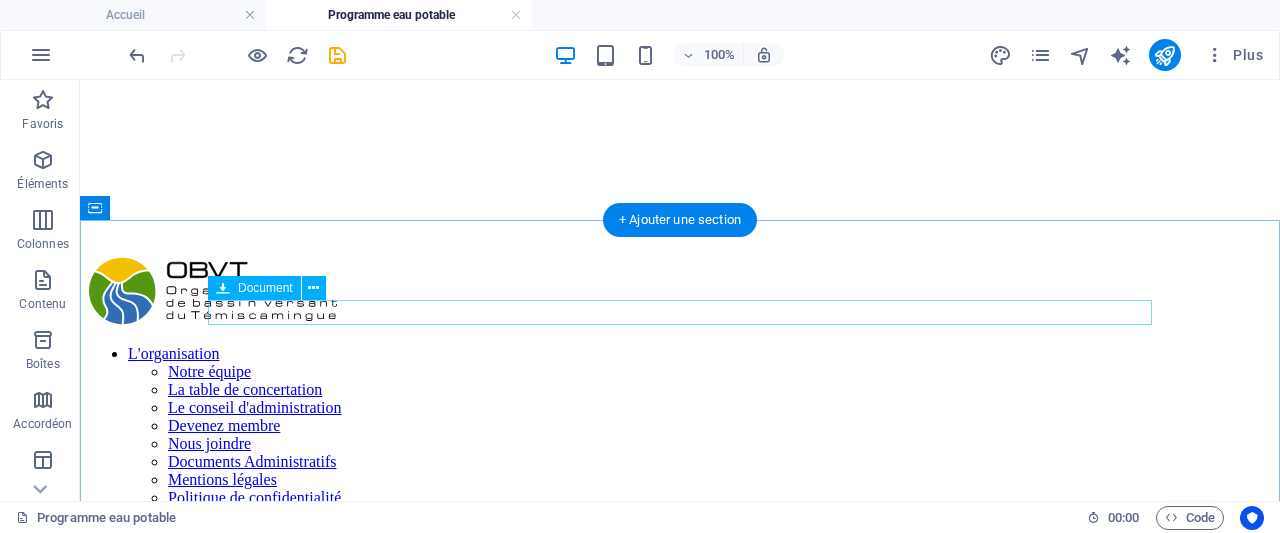 scroll, scrollTop: 312, scrollLeft: 0, axis: vertical 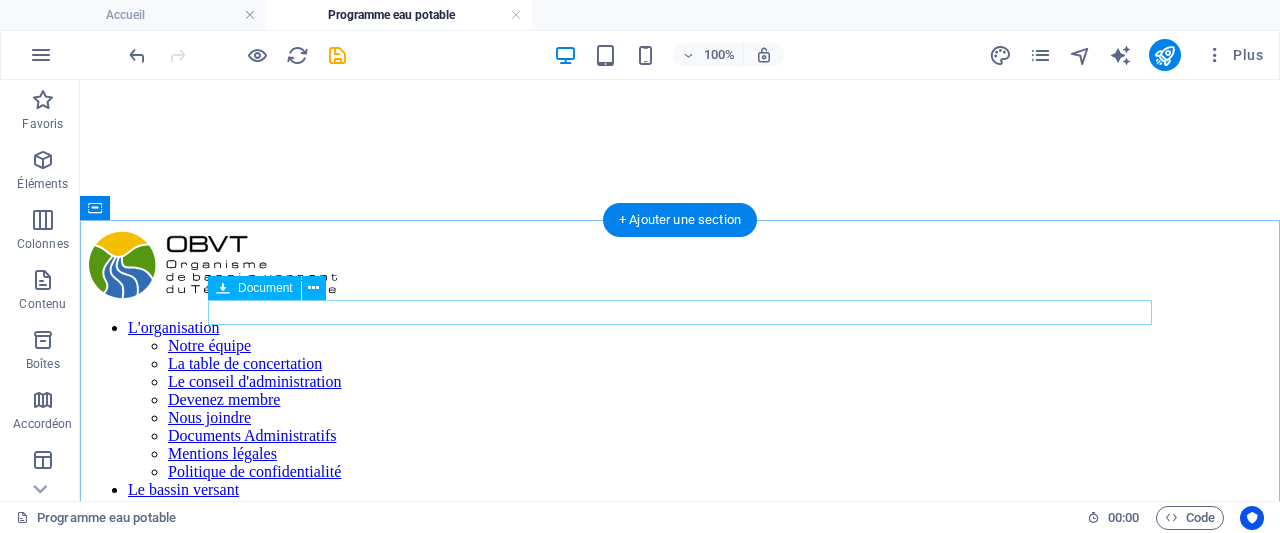 click on "Zone_OBVT_OBVAJ_R08-19EcEmhwu8jSOU7orIFVug.pdf   10.22 MB" at bounding box center [680, 2690] 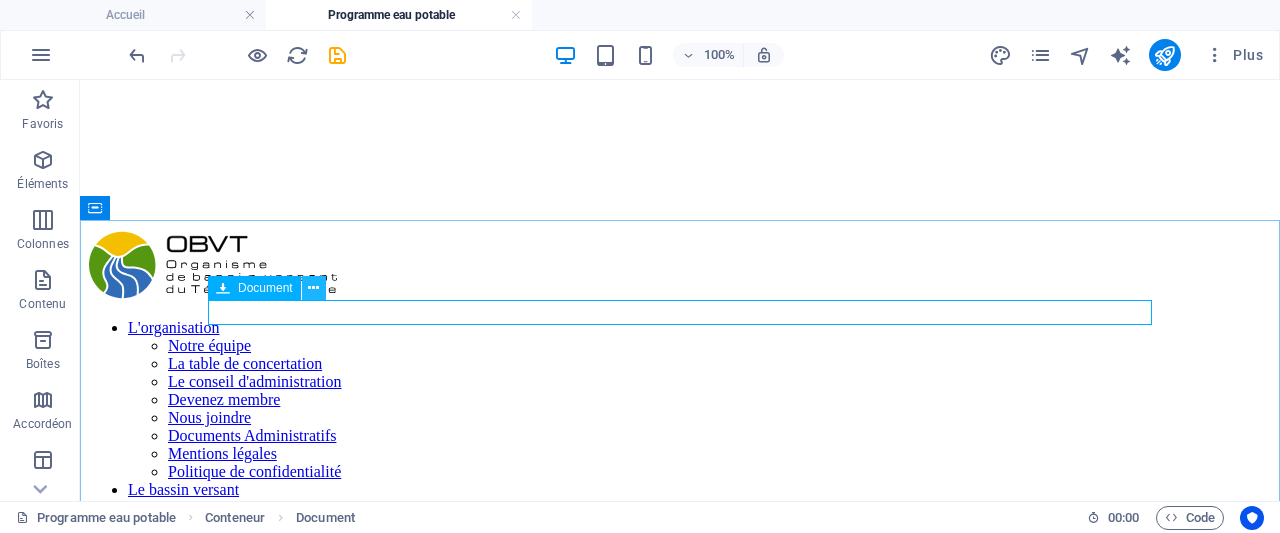 click at bounding box center [313, 288] 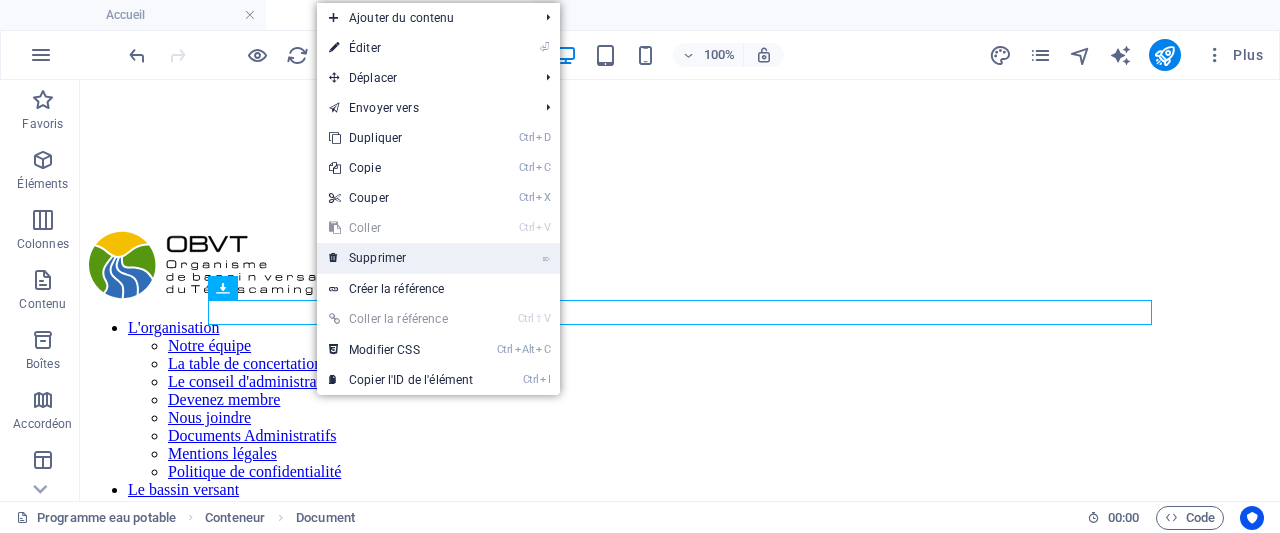 click on "⌦  Supprimer" at bounding box center [401, 258] 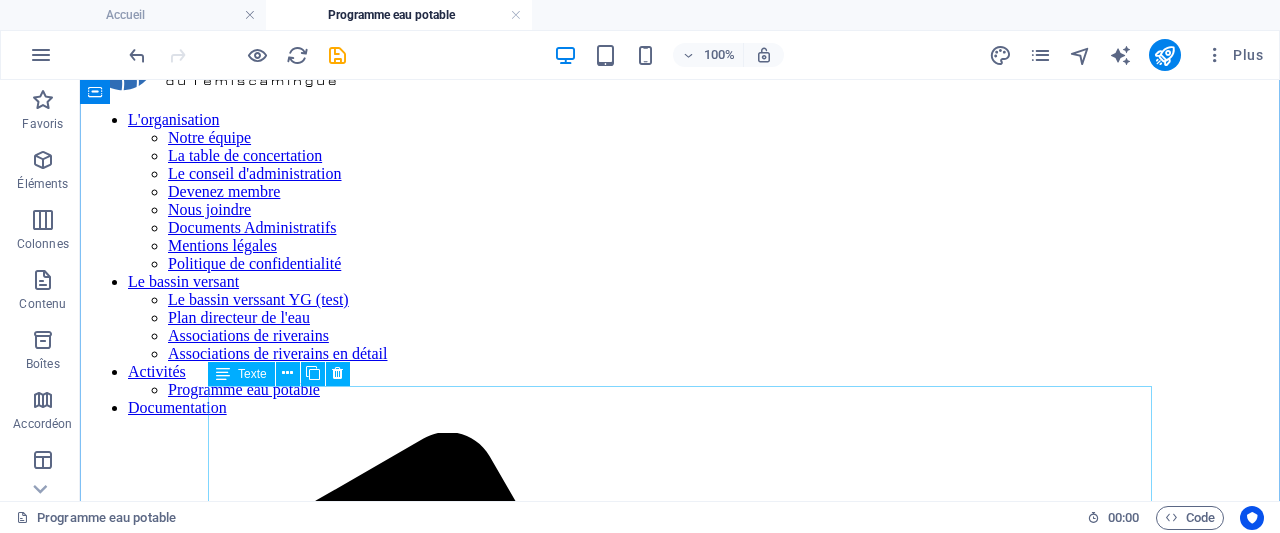 scroll, scrollTop: 104, scrollLeft: 0, axis: vertical 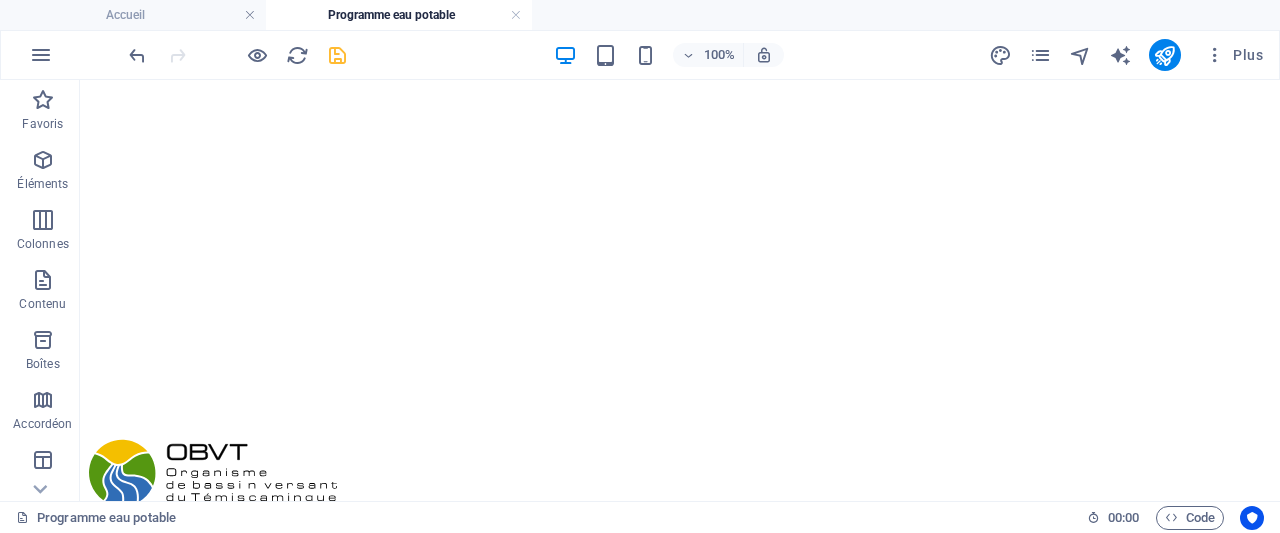 click at bounding box center (337, 55) 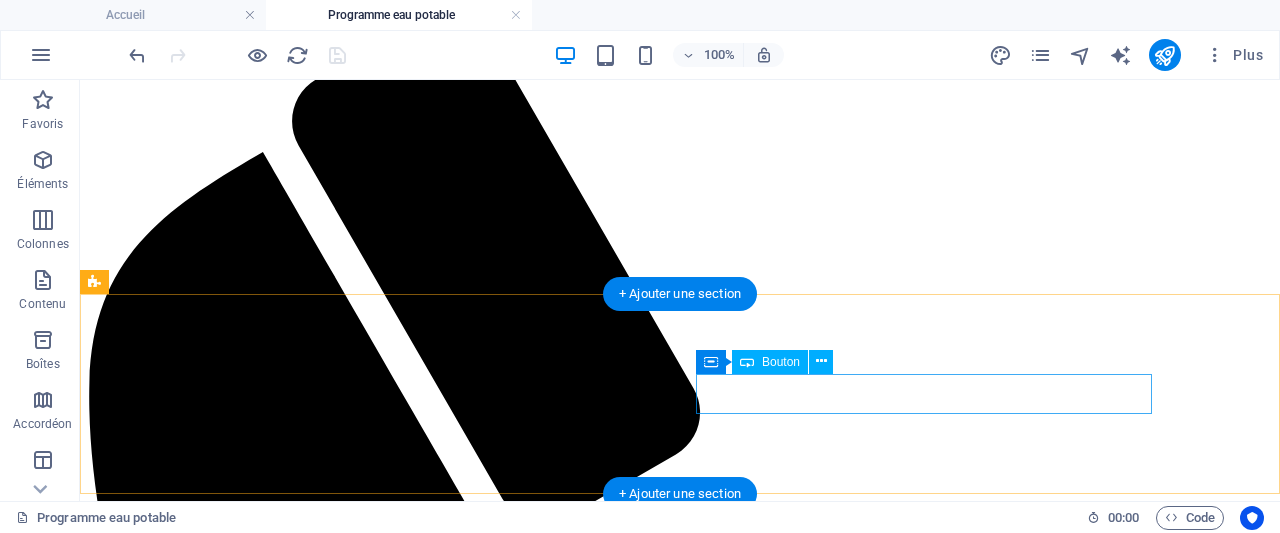 scroll, scrollTop: 1040, scrollLeft: 0, axis: vertical 